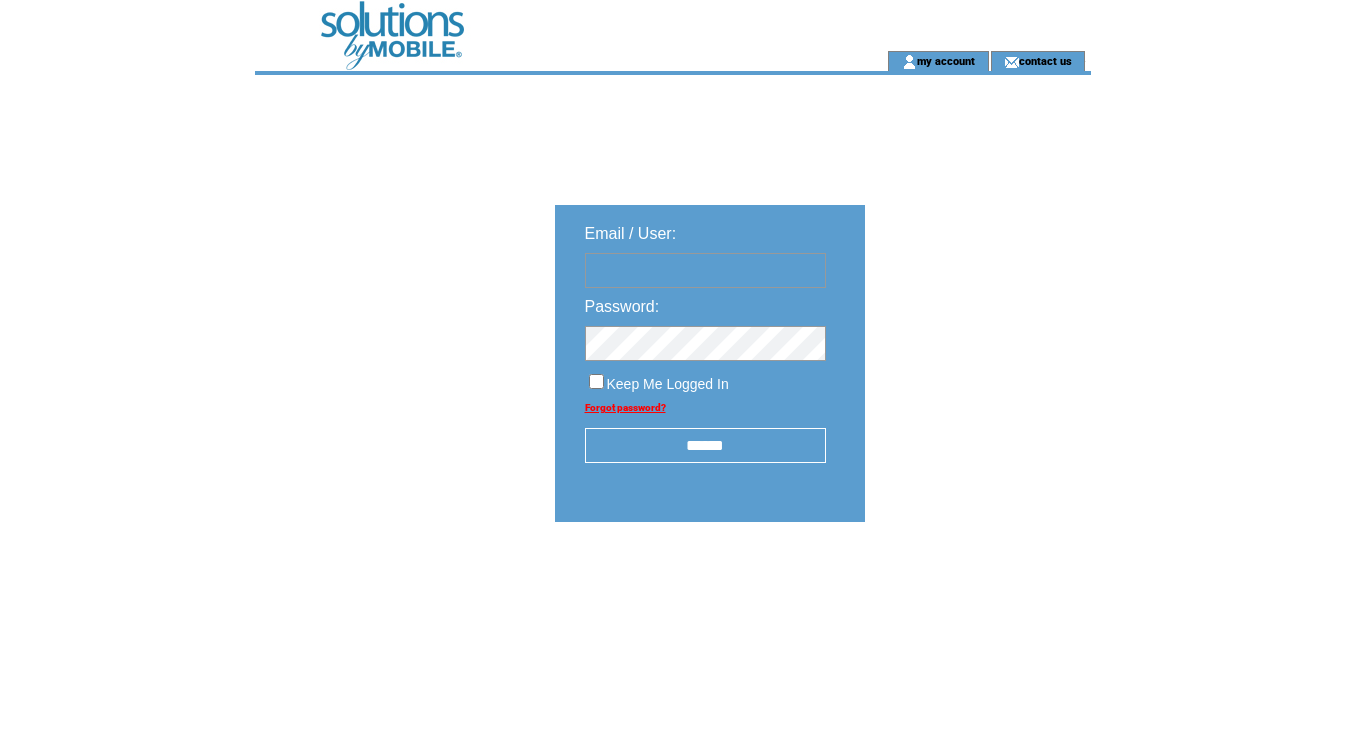 scroll, scrollTop: 0, scrollLeft: 0, axis: both 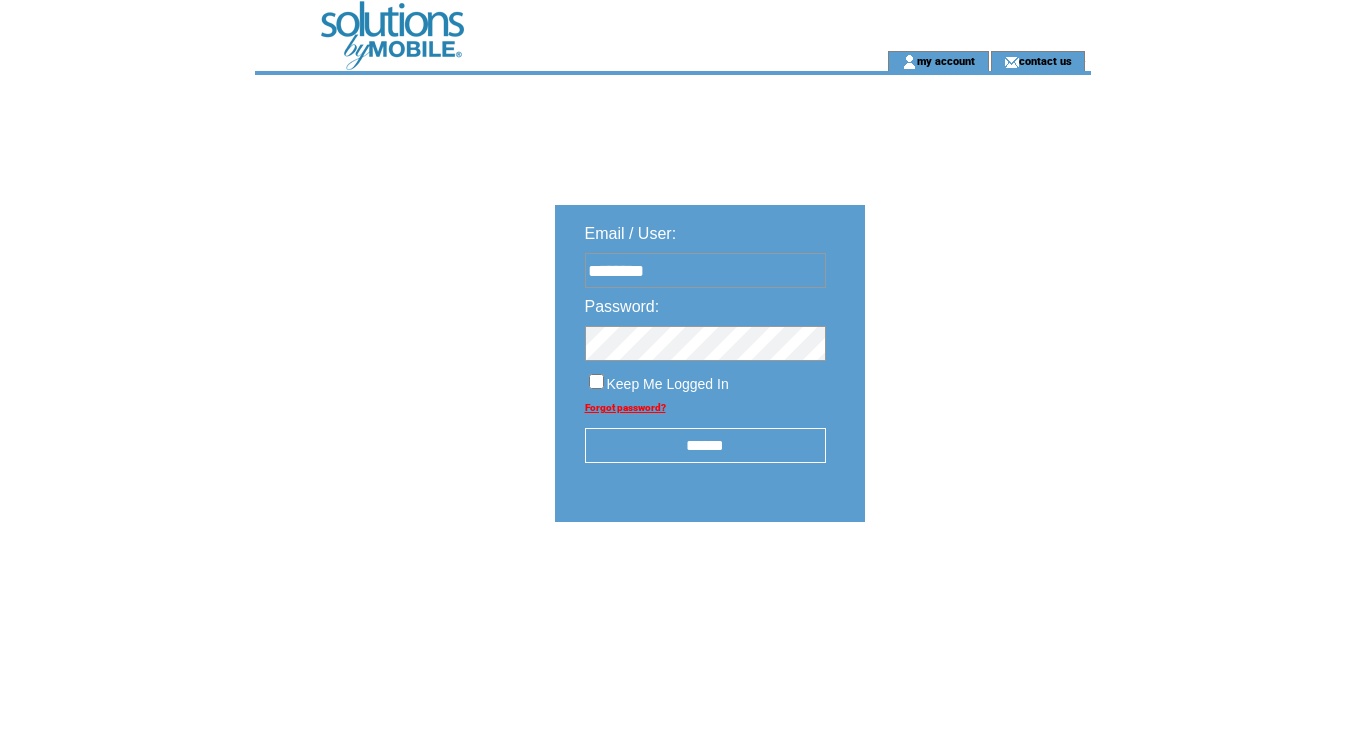 click on "******" at bounding box center (705, 445) 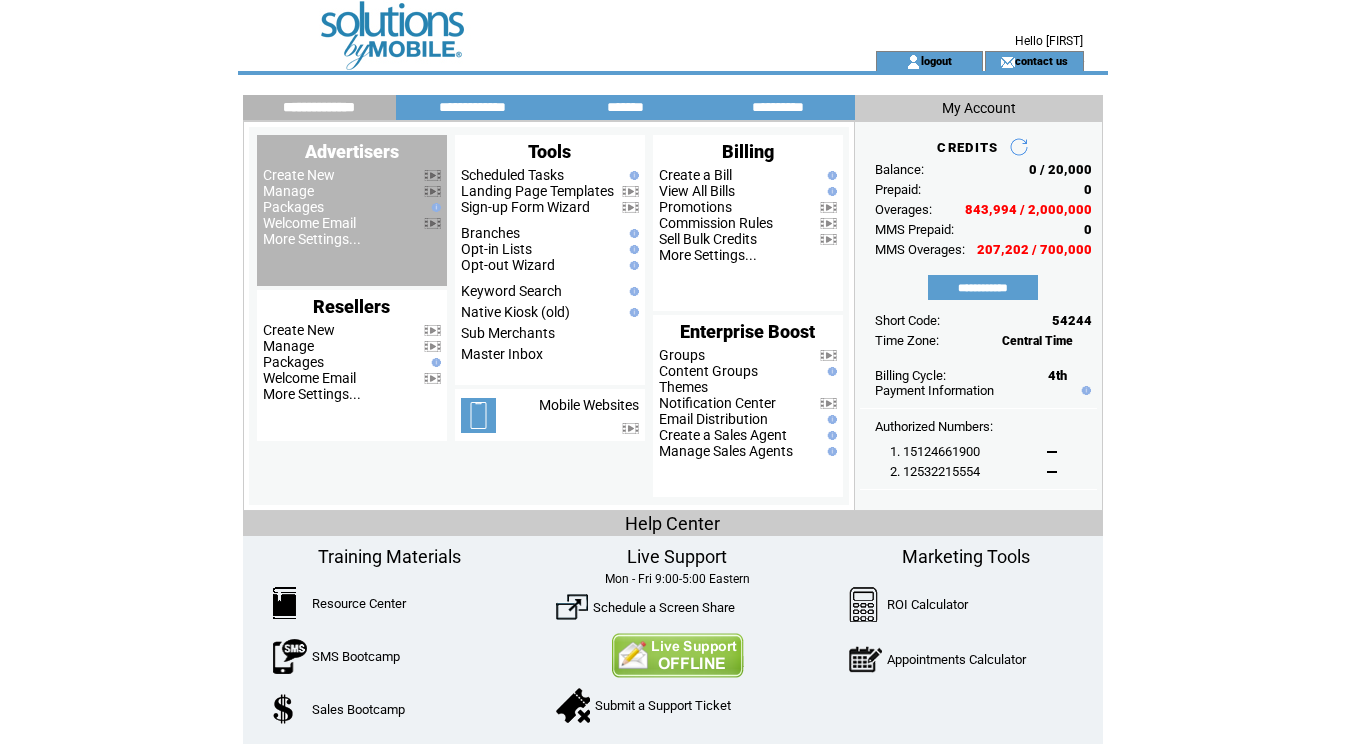 scroll, scrollTop: 0, scrollLeft: 0, axis: both 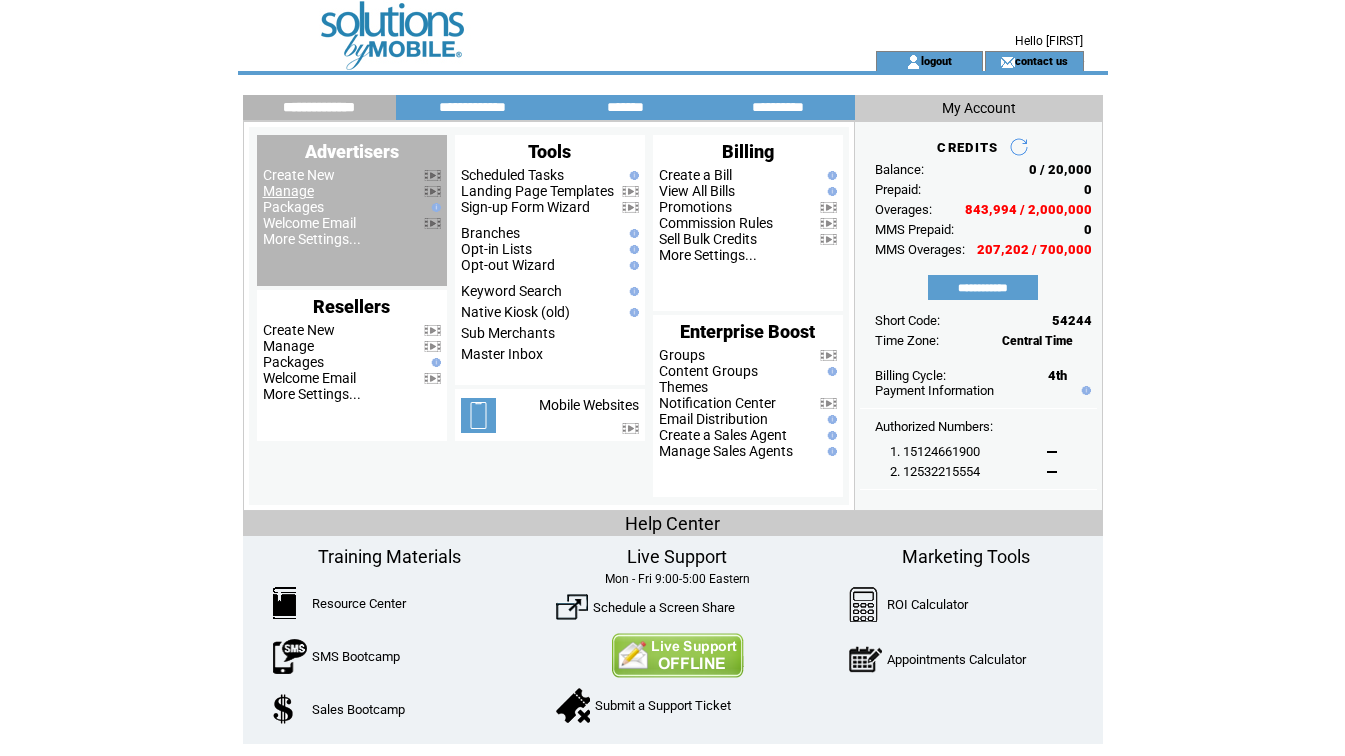 click on "Manage" at bounding box center [288, 191] 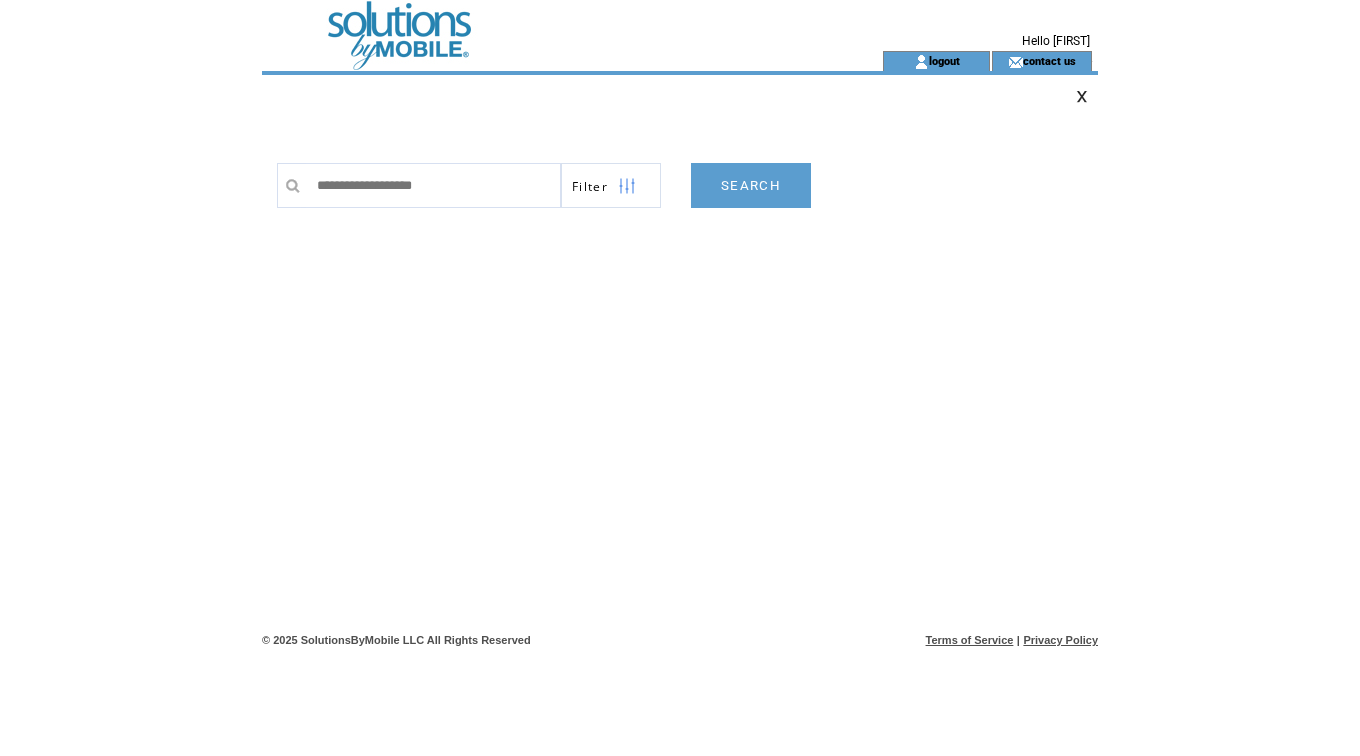scroll, scrollTop: 0, scrollLeft: 0, axis: both 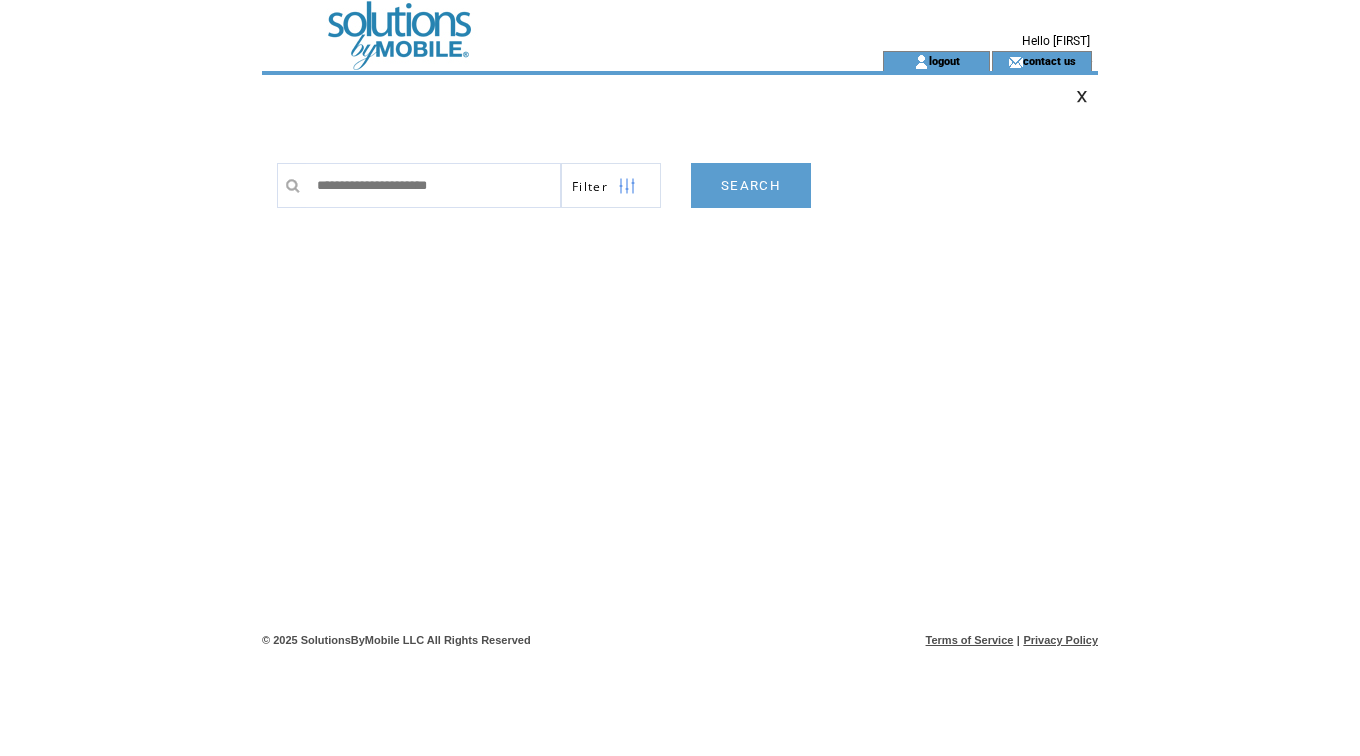 type on "**********" 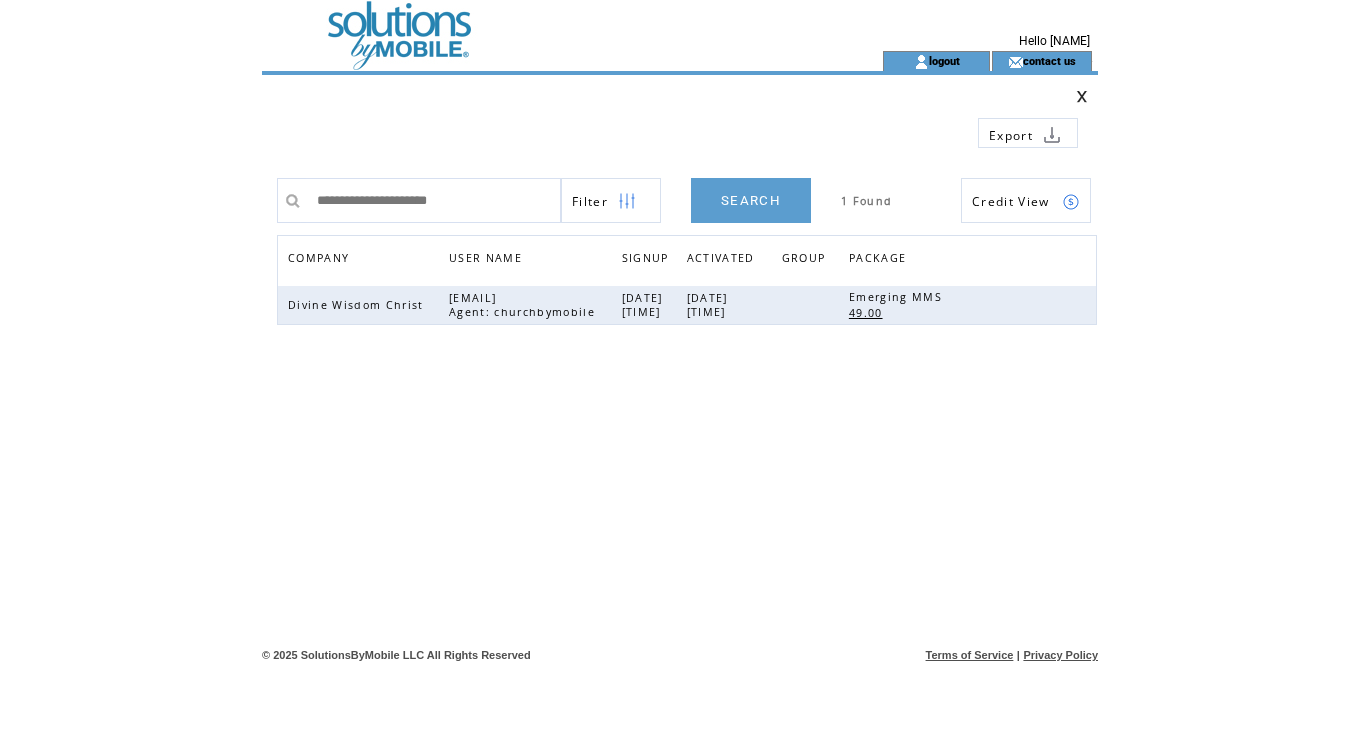 scroll, scrollTop: 0, scrollLeft: 0, axis: both 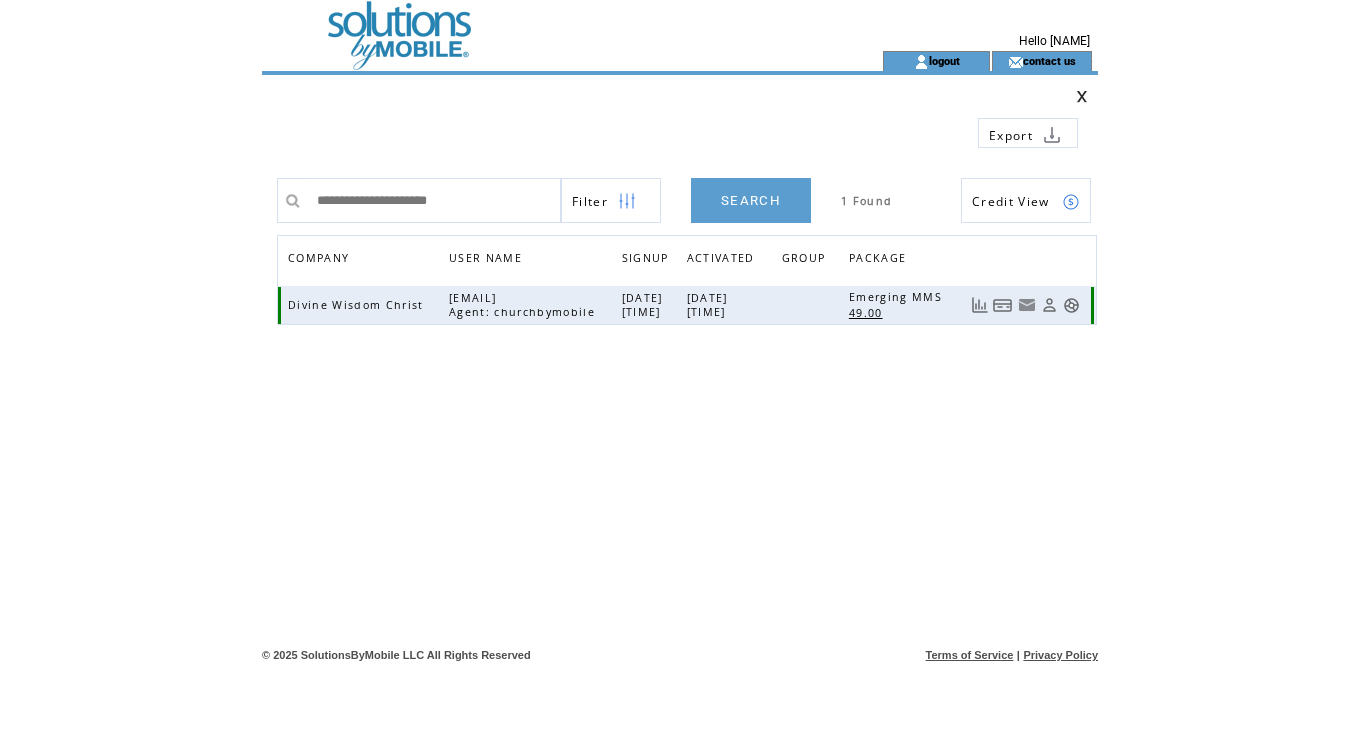 click at bounding box center (1003, 305) 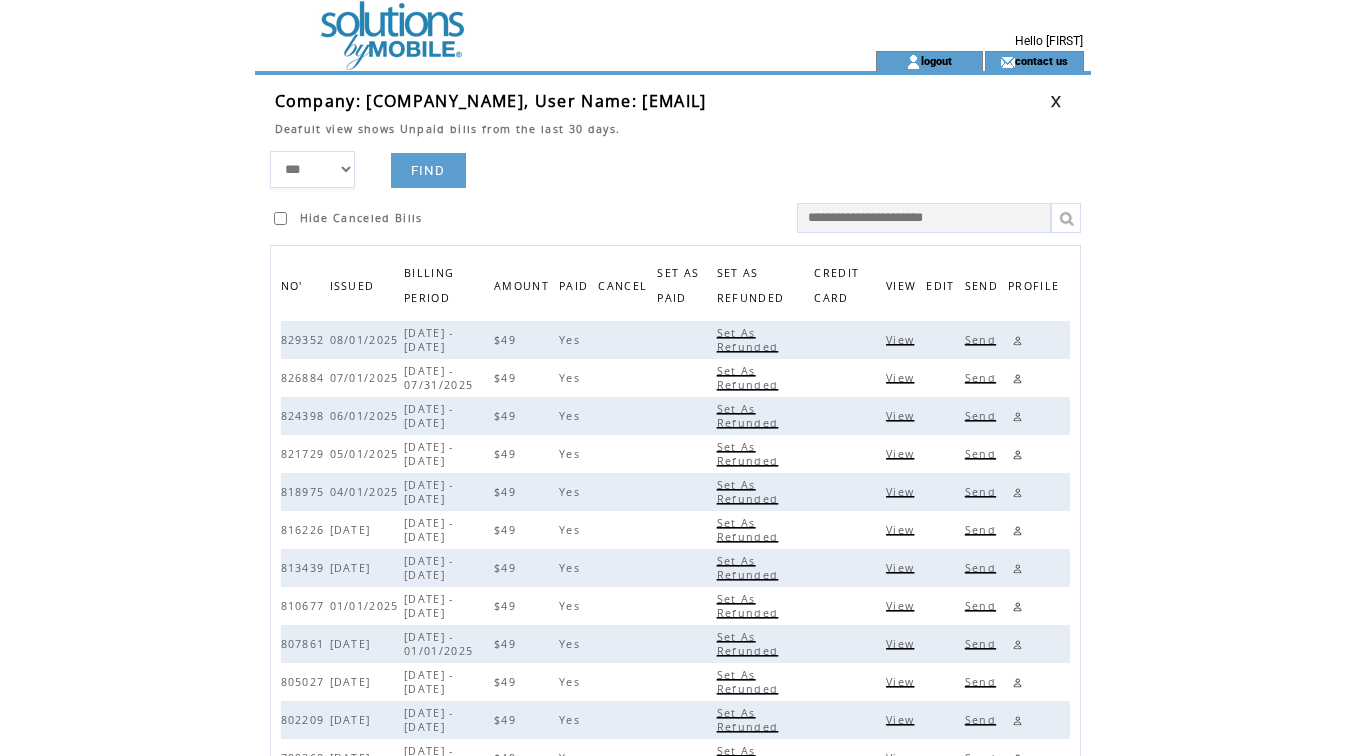 scroll, scrollTop: 0, scrollLeft: 0, axis: both 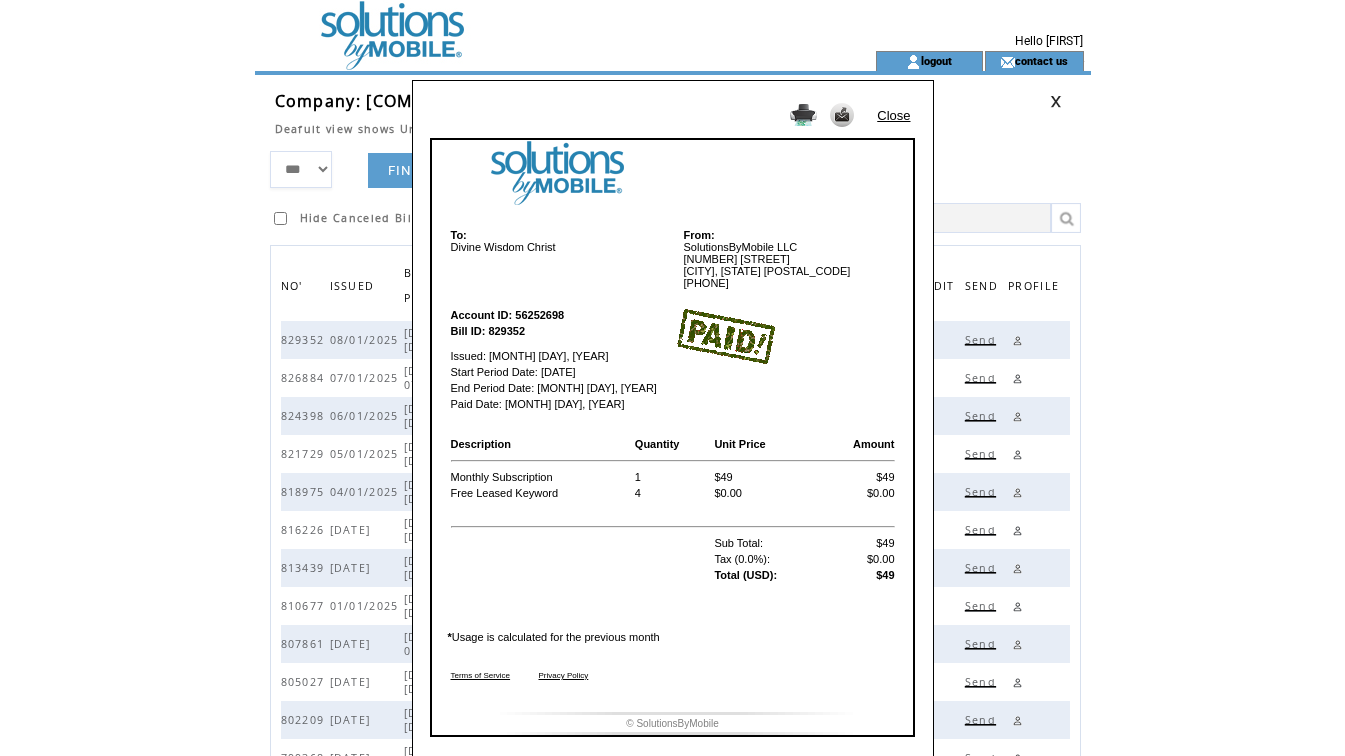 click on "Close" at bounding box center (893, 115) 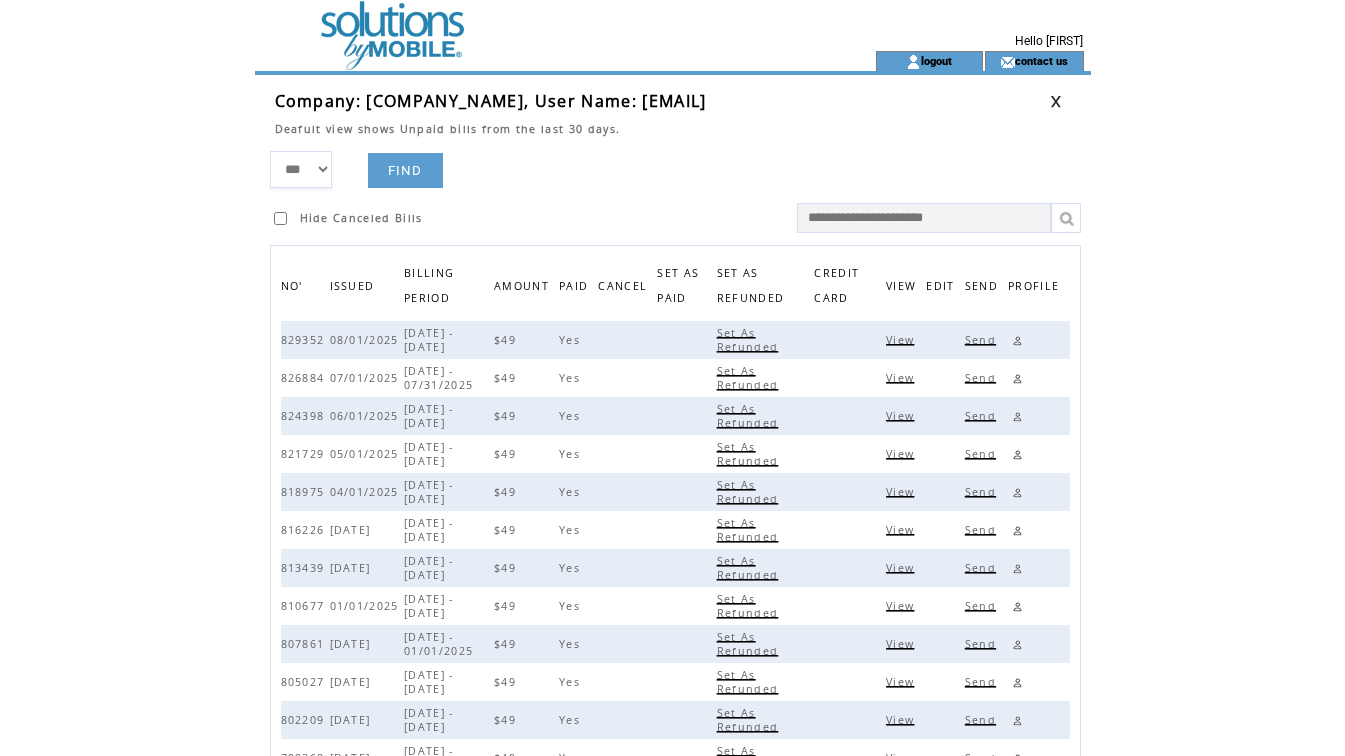 click on "**********" 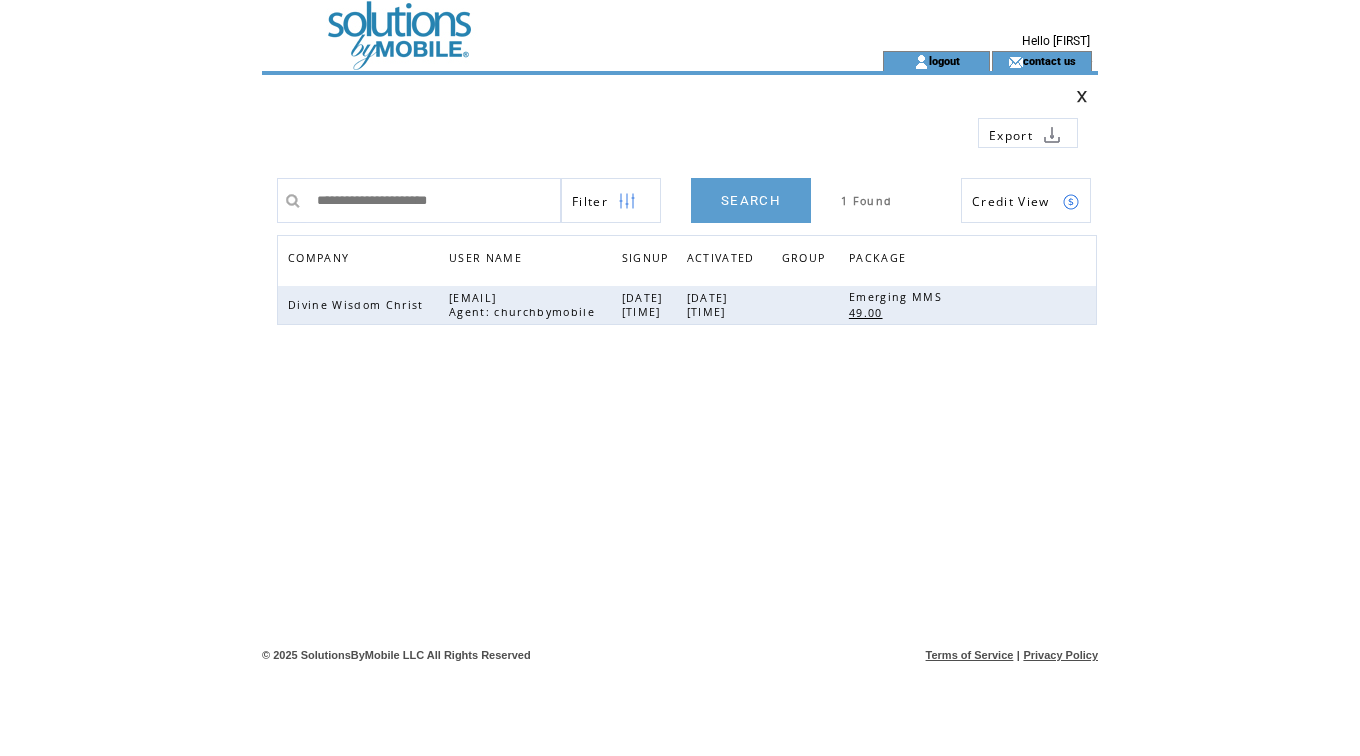scroll, scrollTop: 0, scrollLeft: 0, axis: both 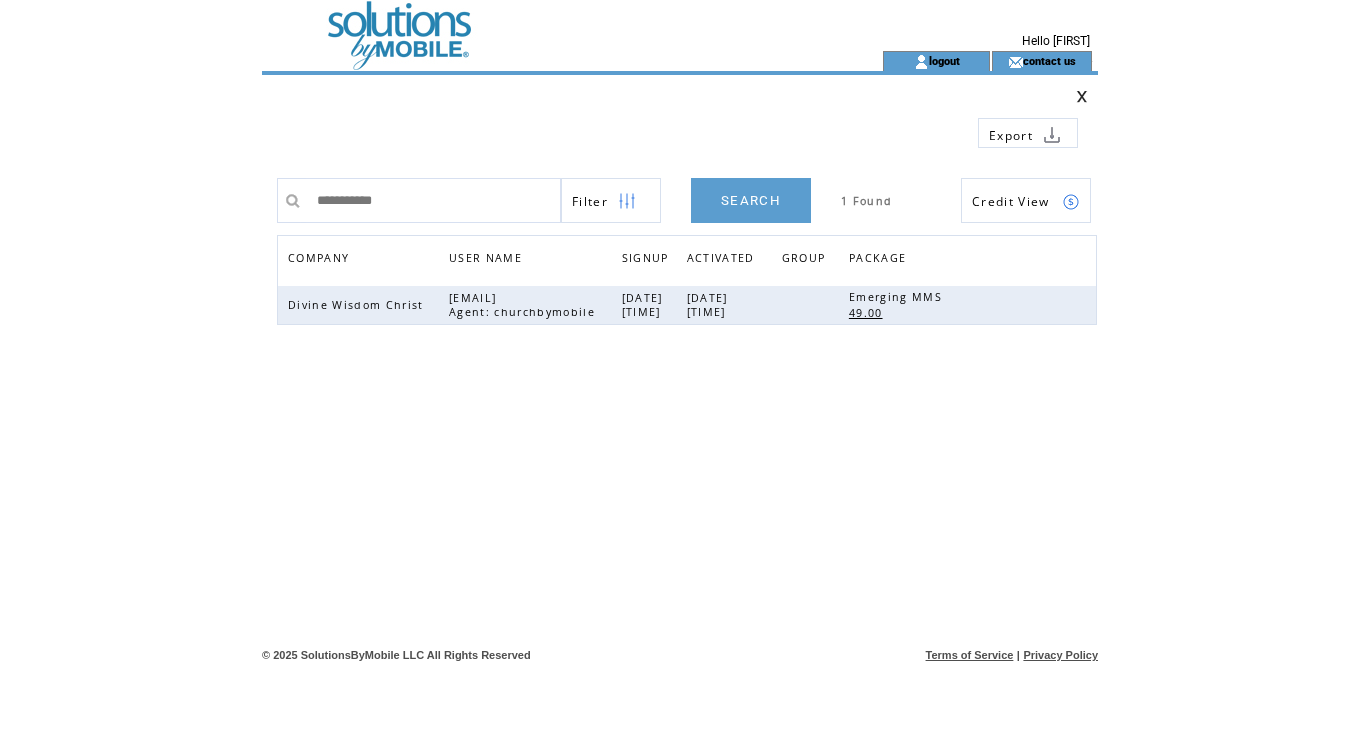 type on "**********" 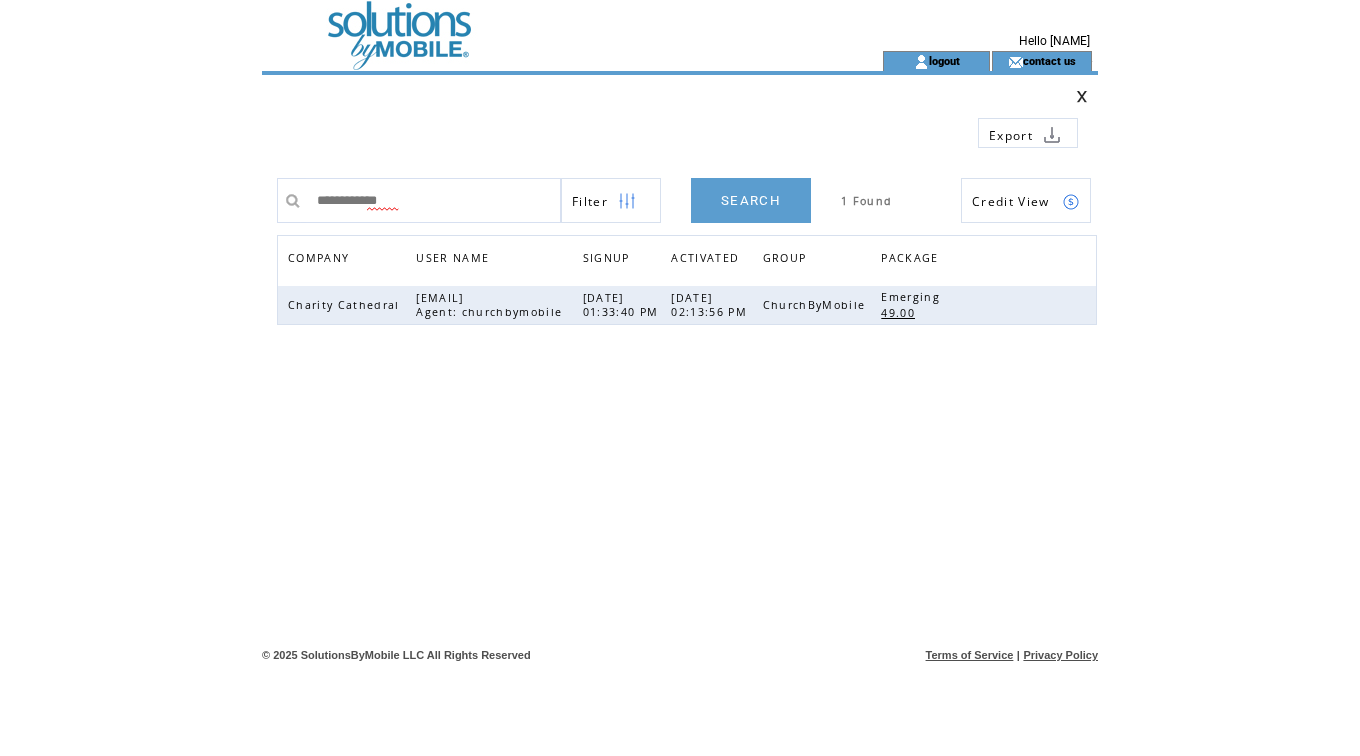 scroll, scrollTop: 0, scrollLeft: 0, axis: both 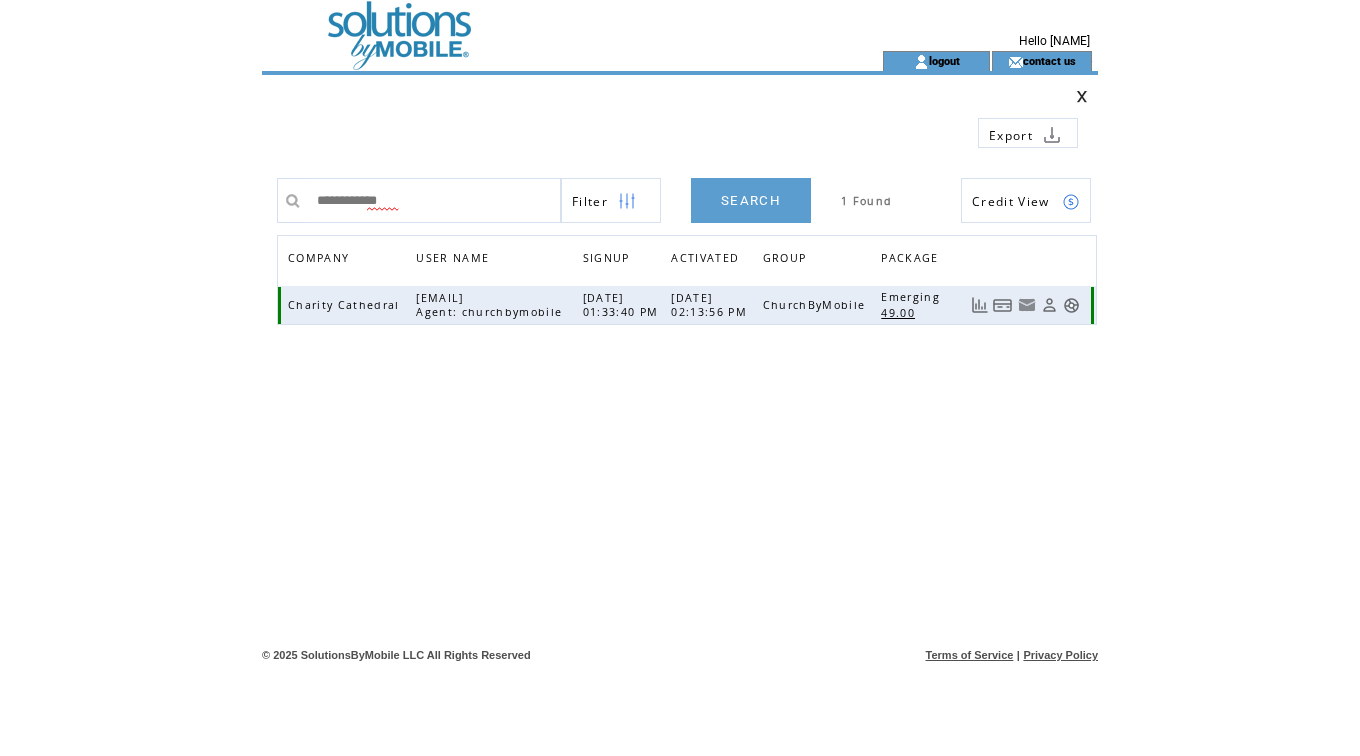 click at bounding box center (1003, 305) 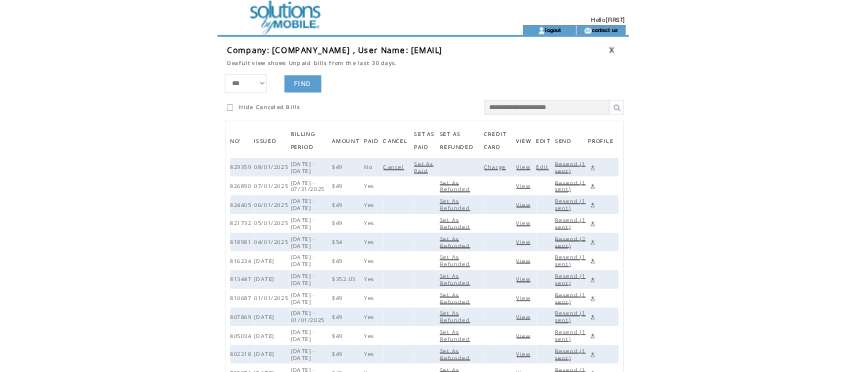 scroll, scrollTop: 0, scrollLeft: 0, axis: both 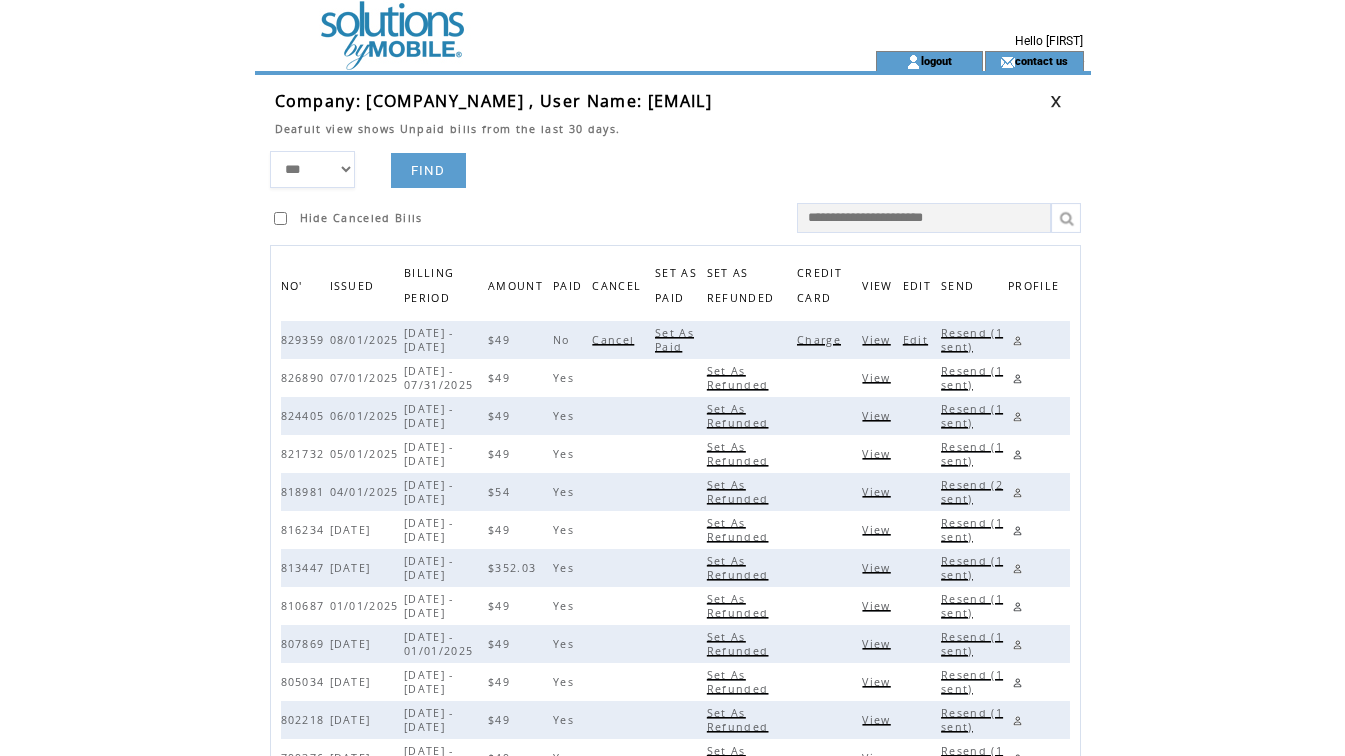 click on "View" at bounding box center (878, 340) 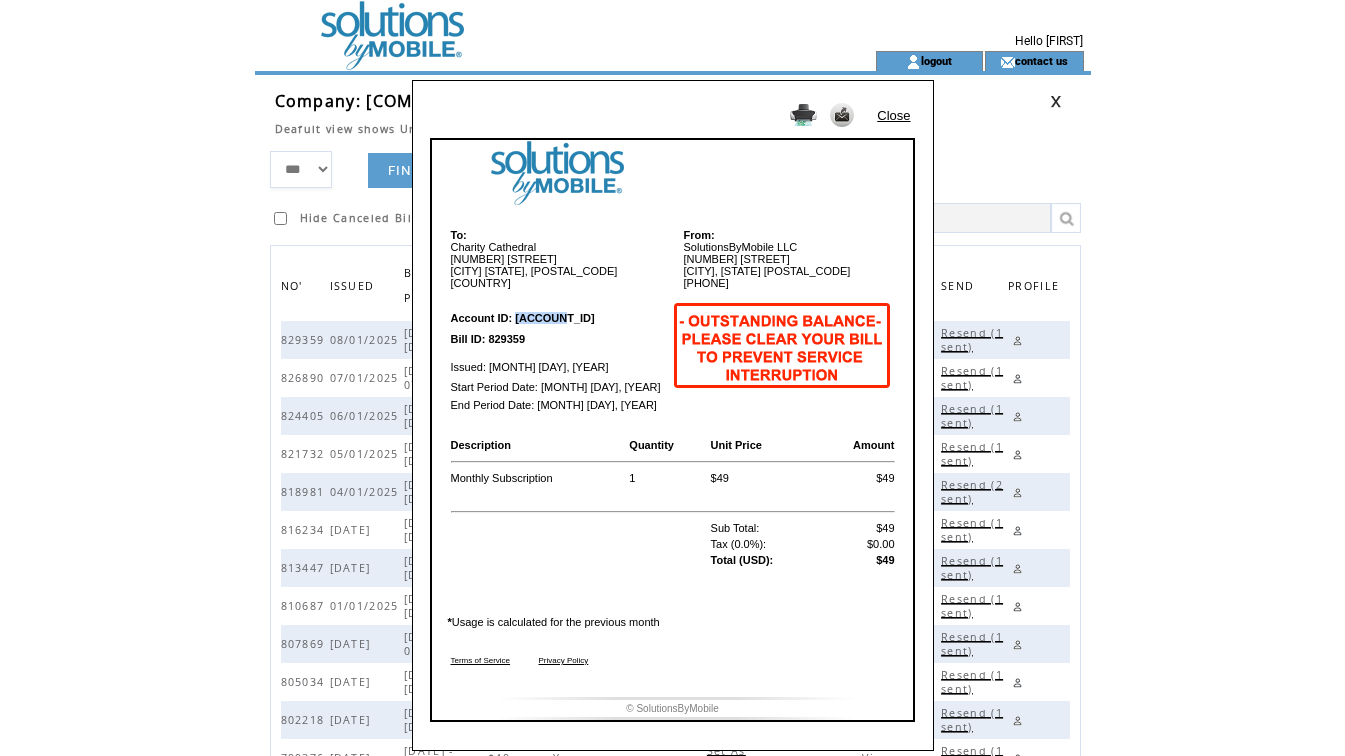 drag, startPoint x: 517, startPoint y: 323, endPoint x: 557, endPoint y: 319, distance: 40.1995 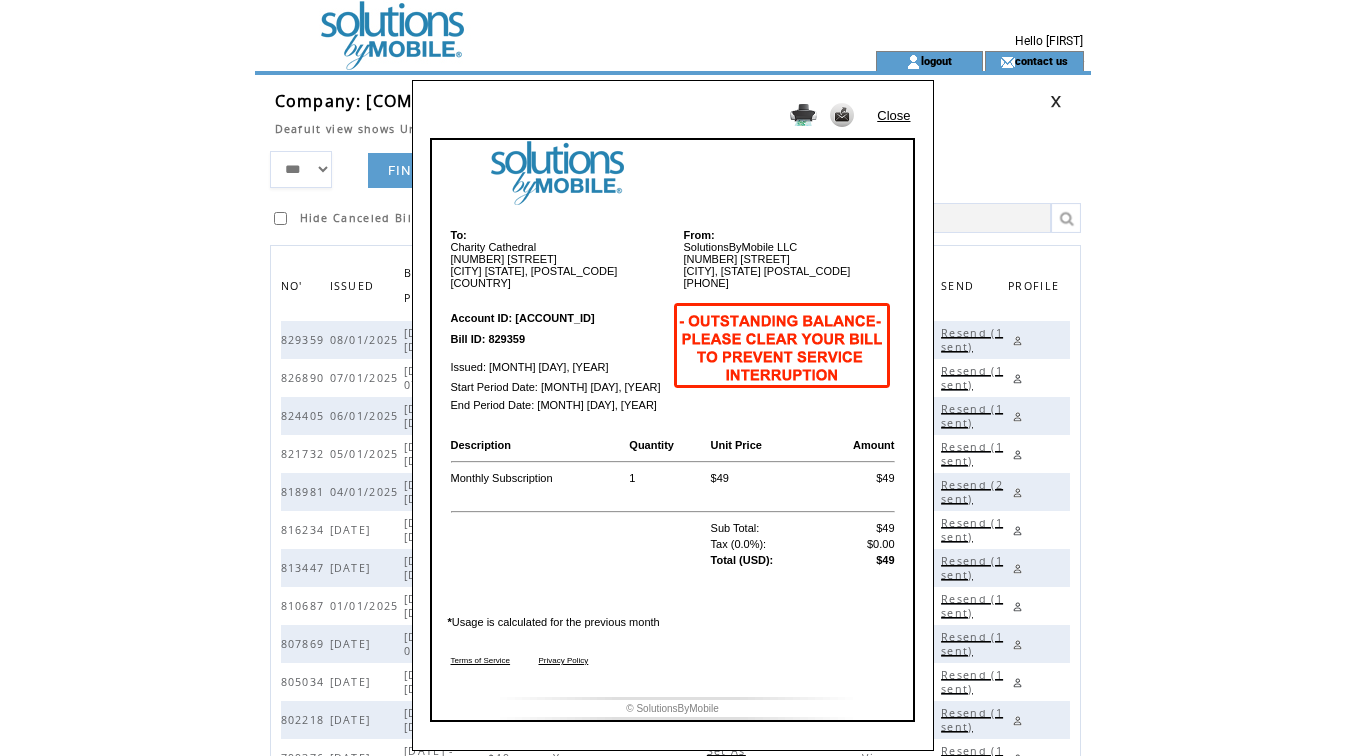 drag, startPoint x: 488, startPoint y: 348, endPoint x: 518, endPoint y: 343, distance: 30.413813 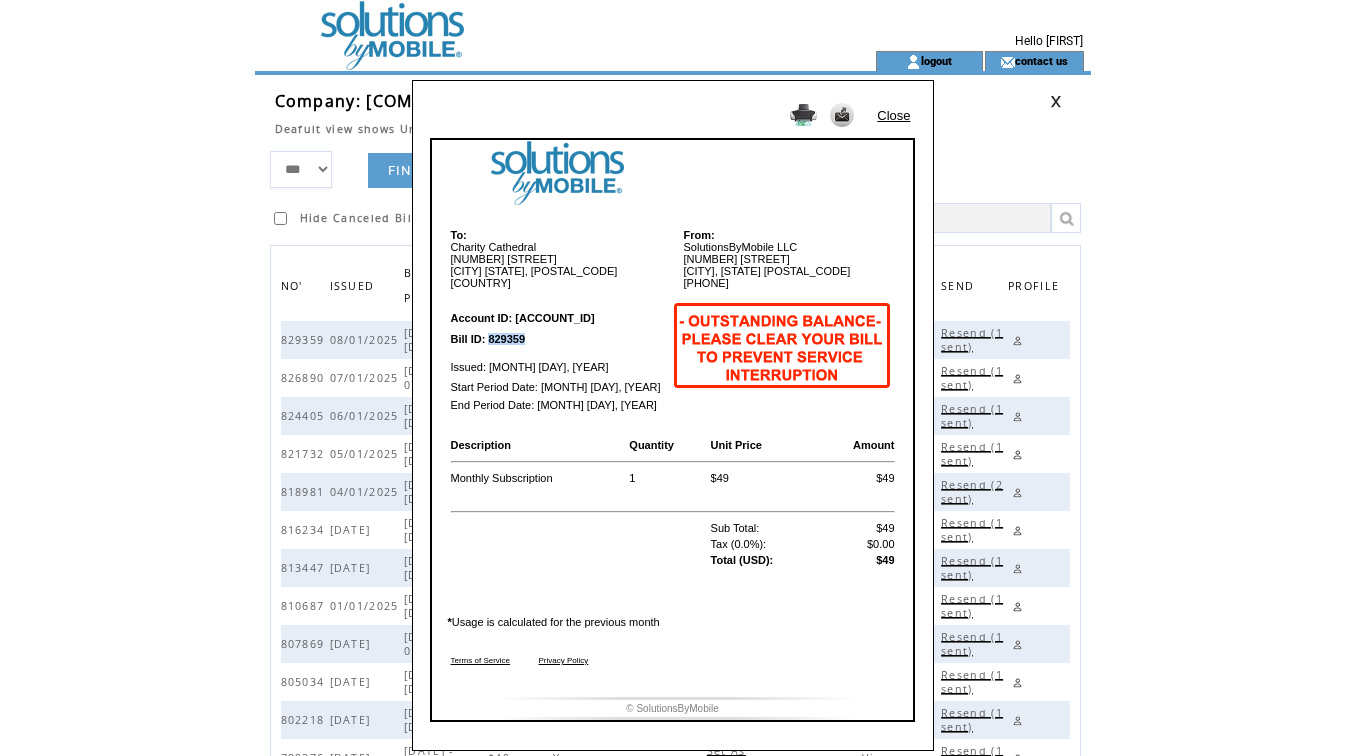 drag, startPoint x: 487, startPoint y: 340, endPoint x: 528, endPoint y: 339, distance: 41.01219 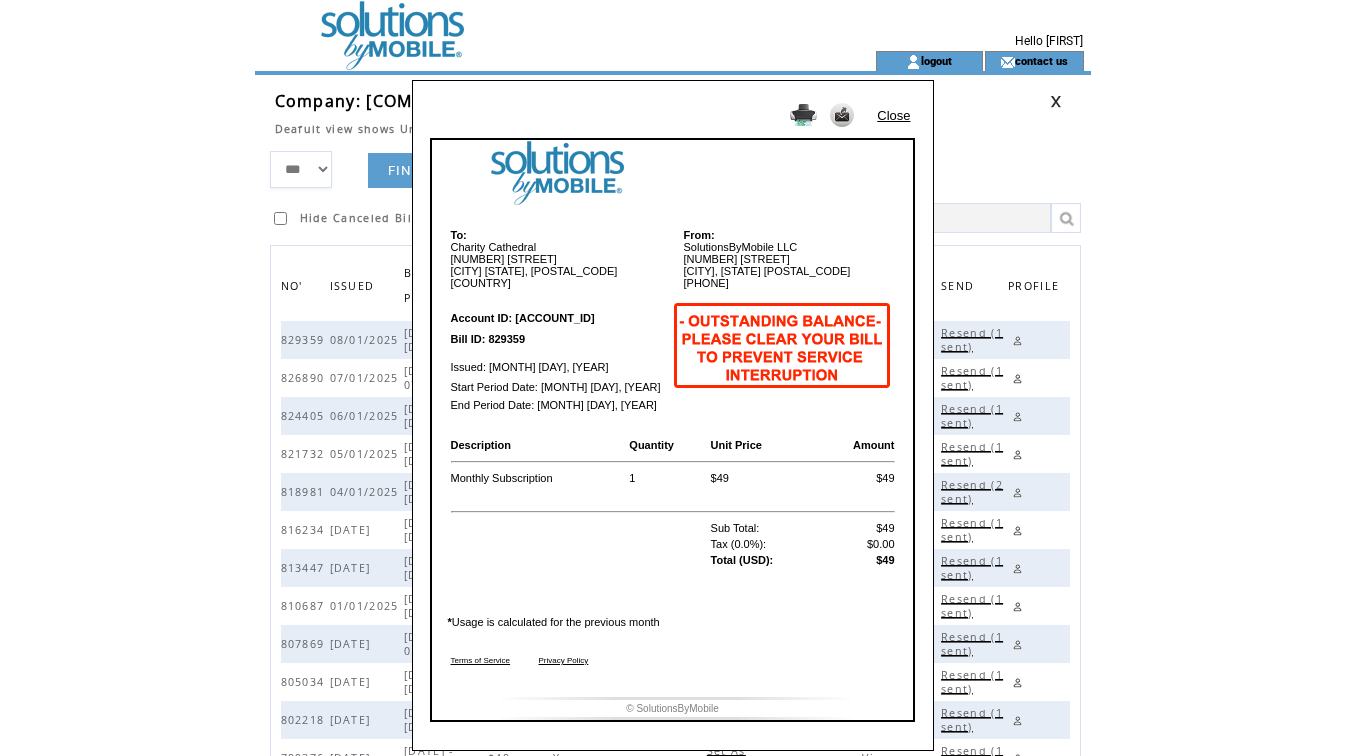 drag, startPoint x: 384, startPoint y: 3, endPoint x: 723, endPoint y: 630, distance: 712.77625 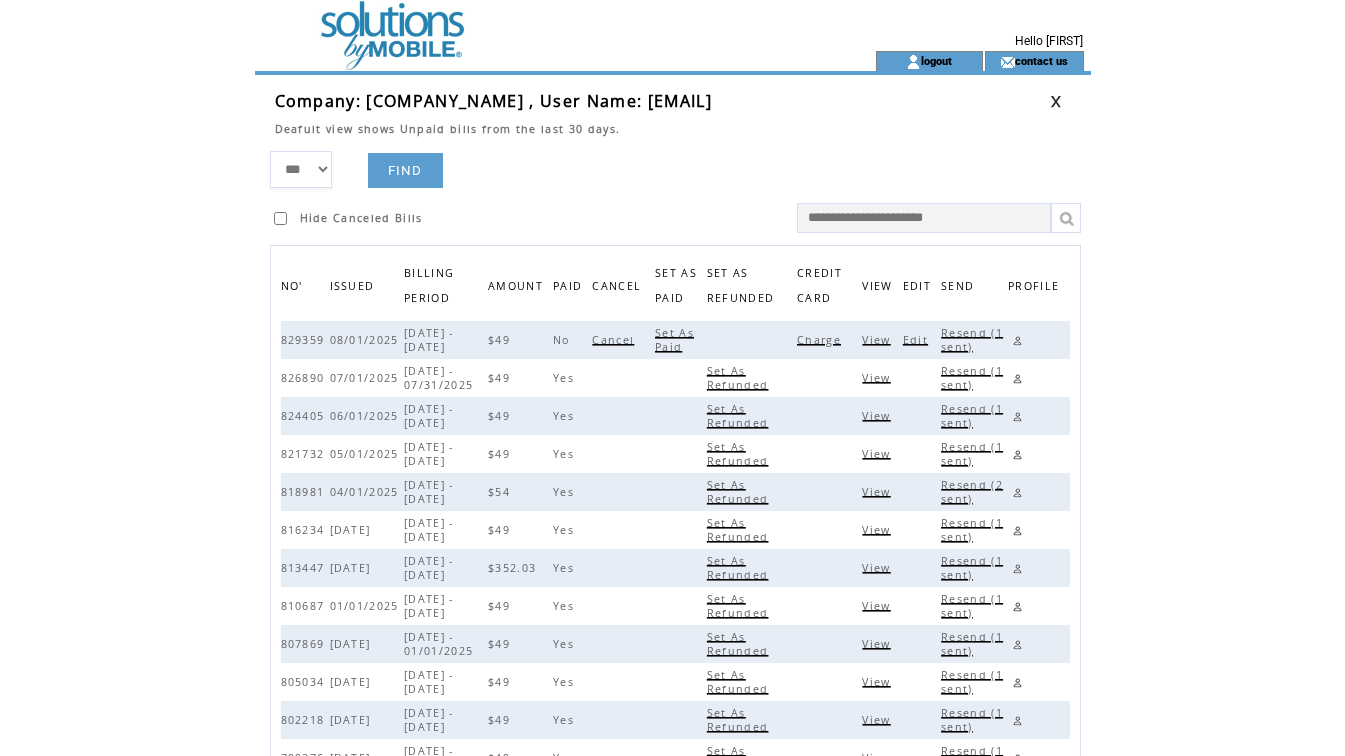 click on "Set As Paid" at bounding box center (674, 340) 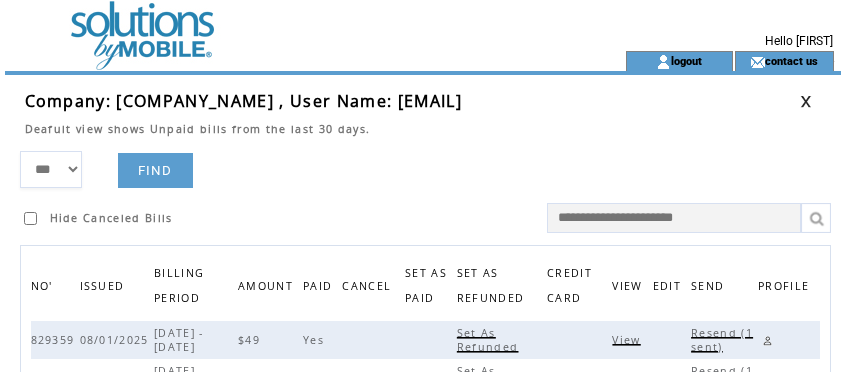 click on "*** **** ****** FIND Hide Canceled Bills" at bounding box center [430, 192] 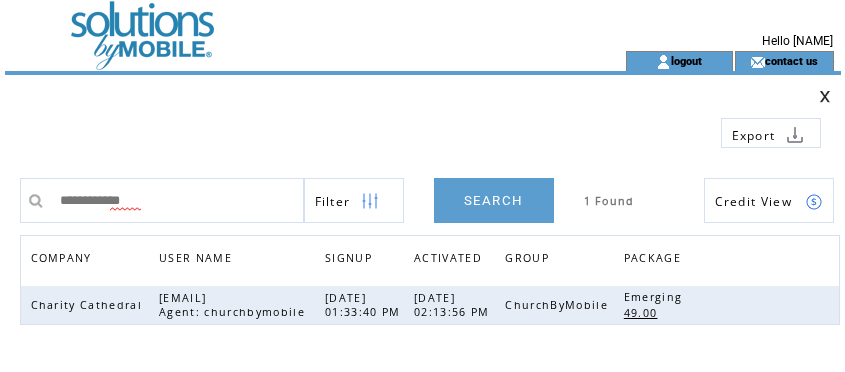 scroll, scrollTop: 0, scrollLeft: 0, axis: both 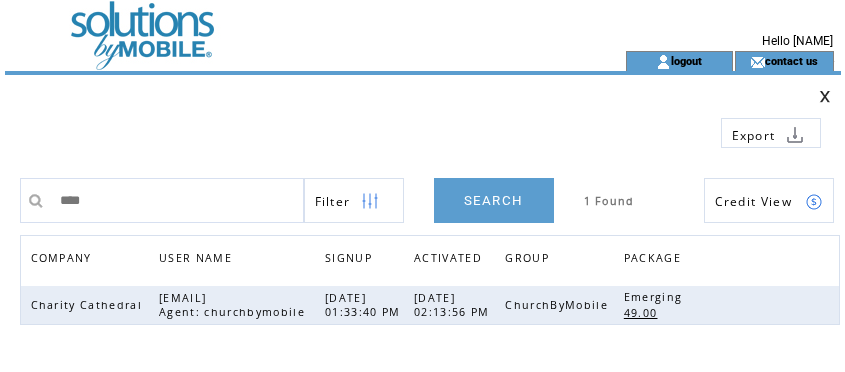 type on "*****" 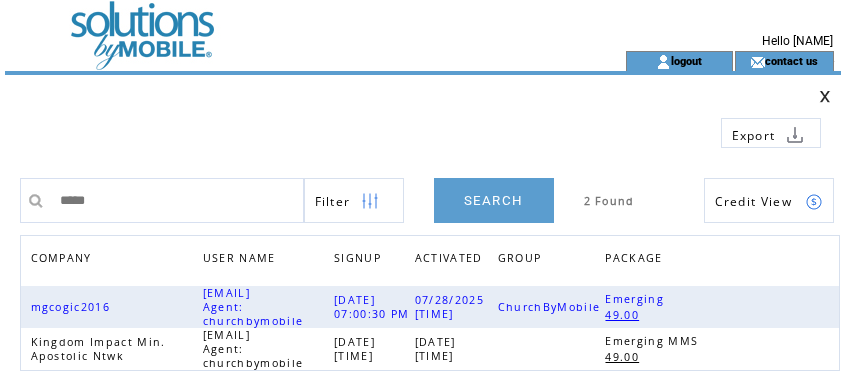 scroll, scrollTop: 0, scrollLeft: 0, axis: both 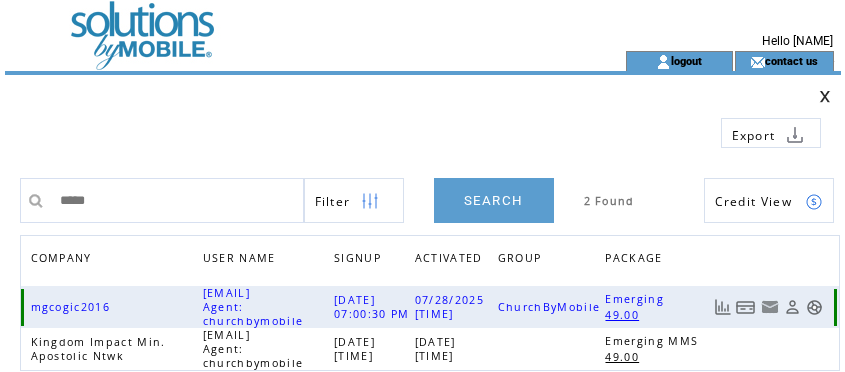 click at bounding box center (746, 307) 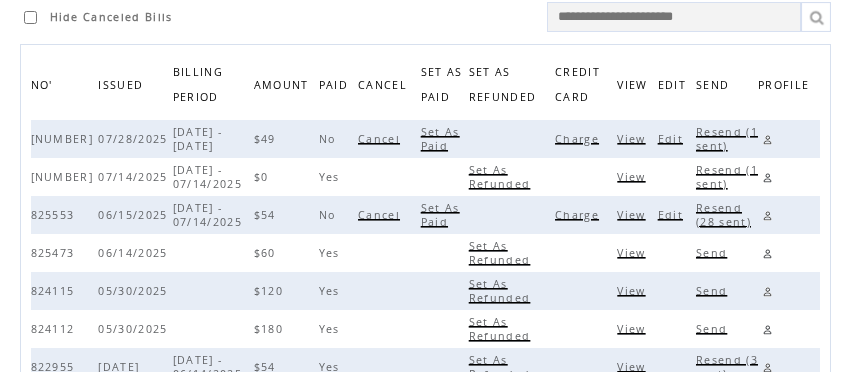 scroll, scrollTop: 202, scrollLeft: 0, axis: vertical 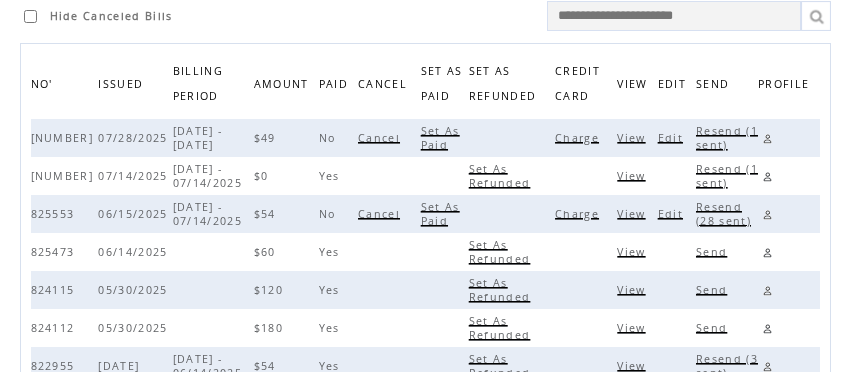 click on "Charge" at bounding box center [579, 214] 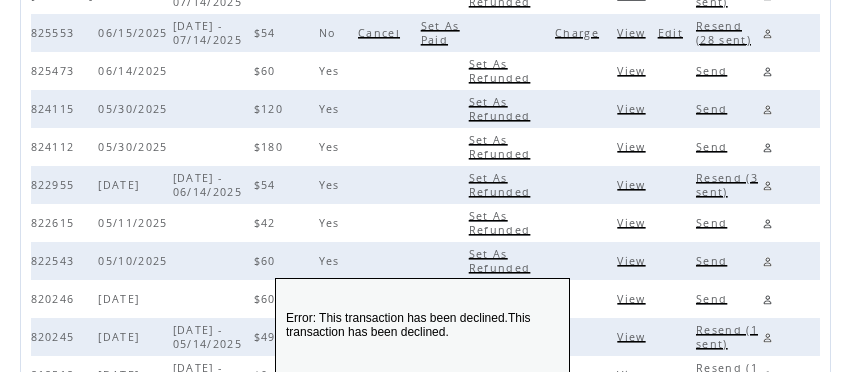 scroll, scrollTop: 384, scrollLeft: 0, axis: vertical 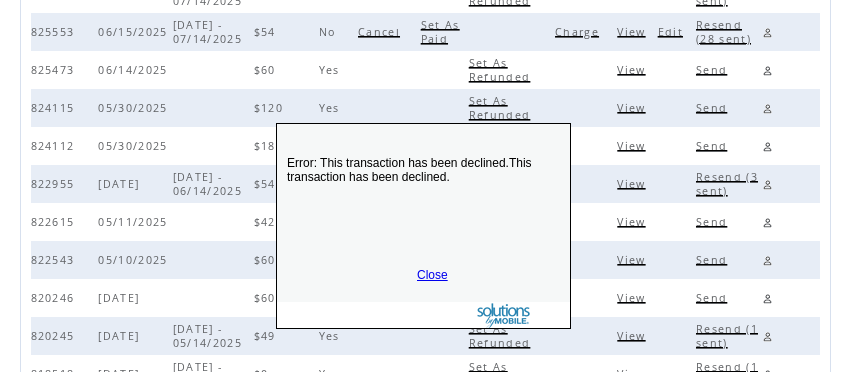 drag, startPoint x: 510, startPoint y: 331, endPoint x: 511, endPoint y: 175, distance: 156.0032 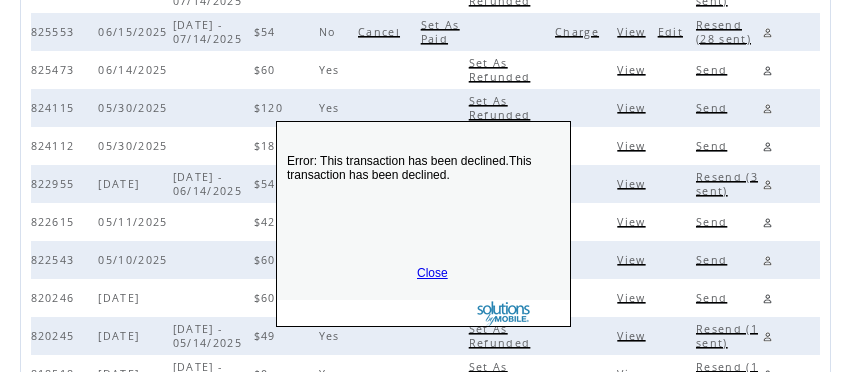 click on "Close" at bounding box center (432, 273) 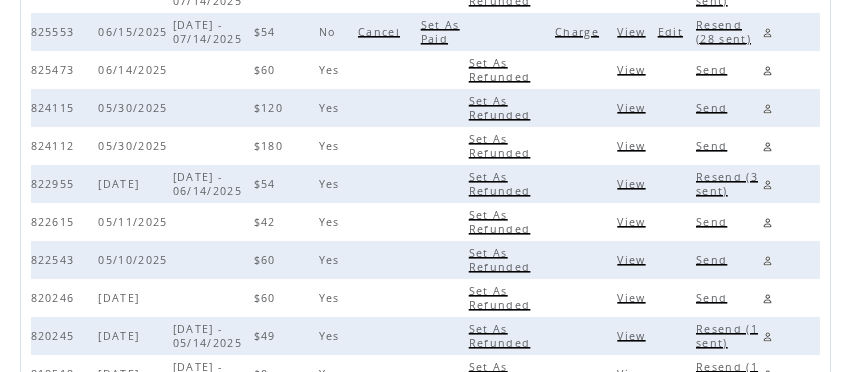 scroll, scrollTop: 382, scrollLeft: 0, axis: vertical 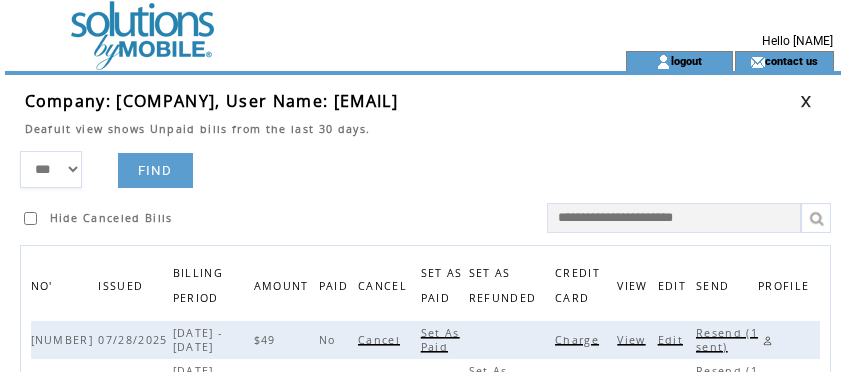 drag, startPoint x: 542, startPoint y: 148, endPoint x: 731, endPoint y: 129, distance: 189.95262 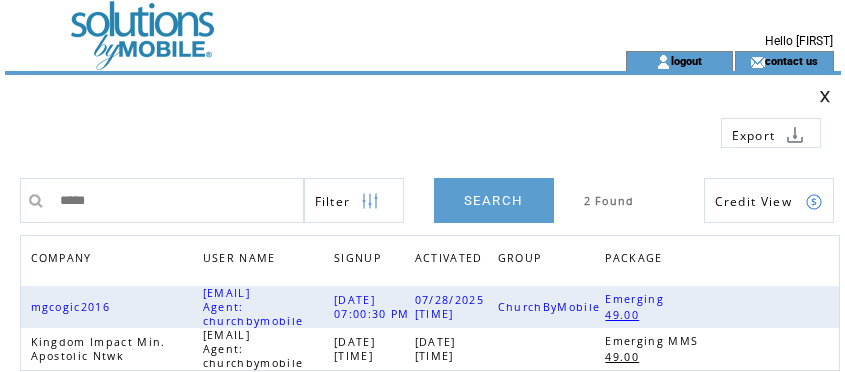 scroll, scrollTop: 0, scrollLeft: 0, axis: both 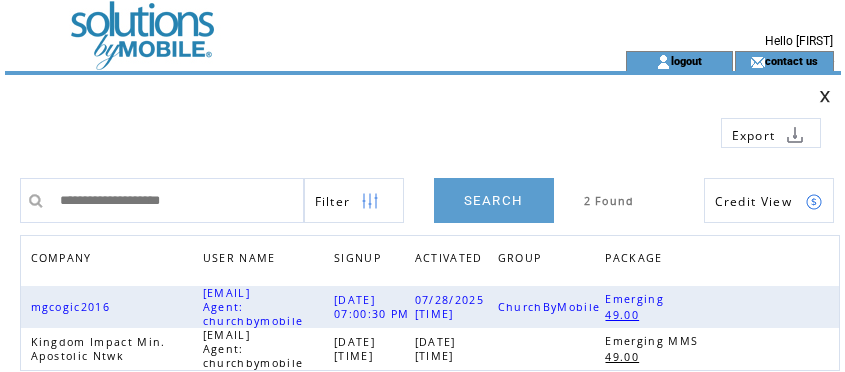 type on "**********" 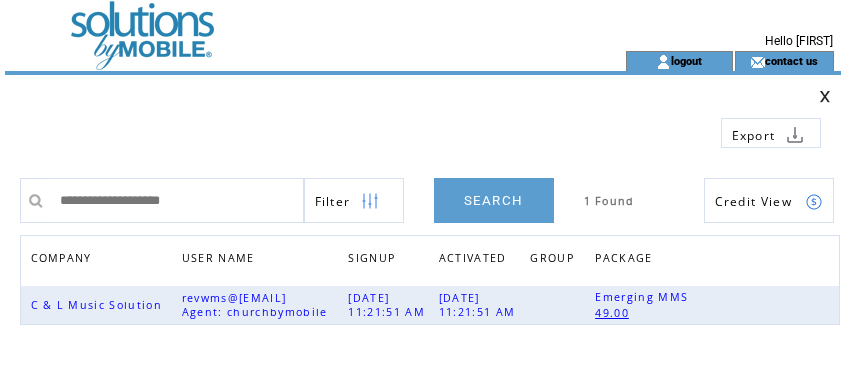 scroll, scrollTop: 0, scrollLeft: 0, axis: both 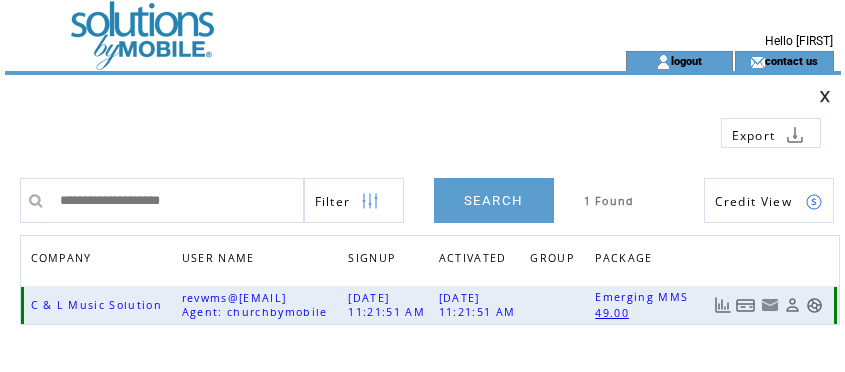 click at bounding box center (746, 305) 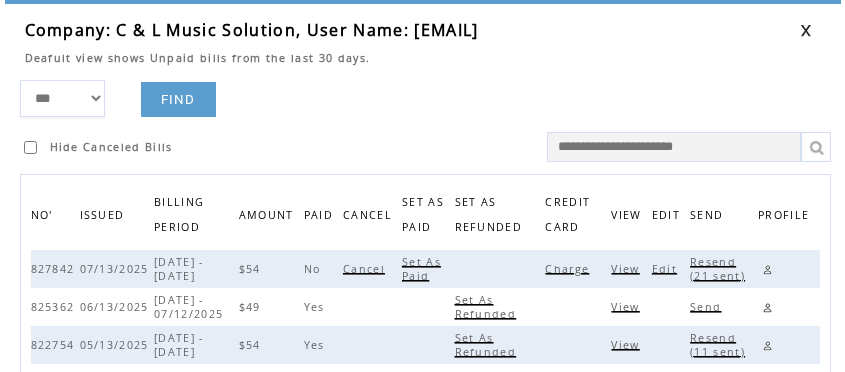 scroll, scrollTop: 131, scrollLeft: 0, axis: vertical 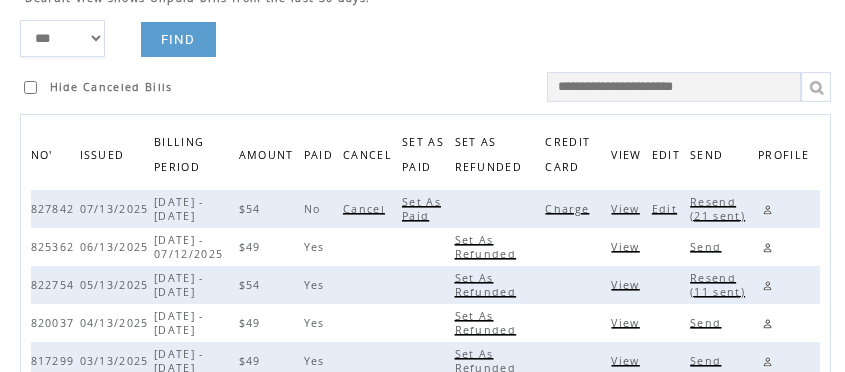 click on "Charge" at bounding box center [569, 209] 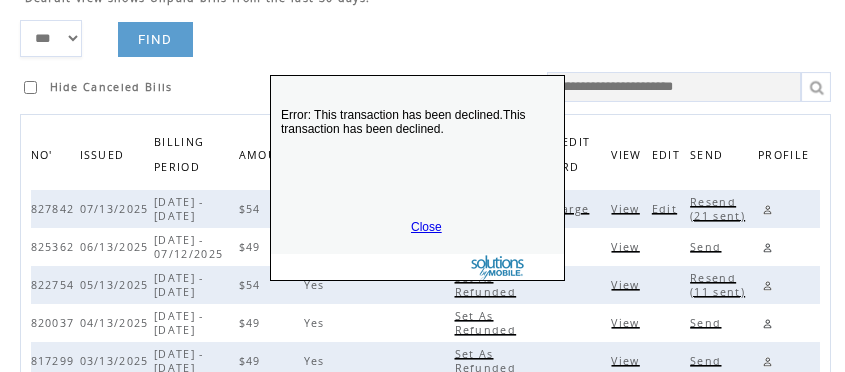 drag, startPoint x: 438, startPoint y: 299, endPoint x: 427, endPoint y: 76, distance: 223.27113 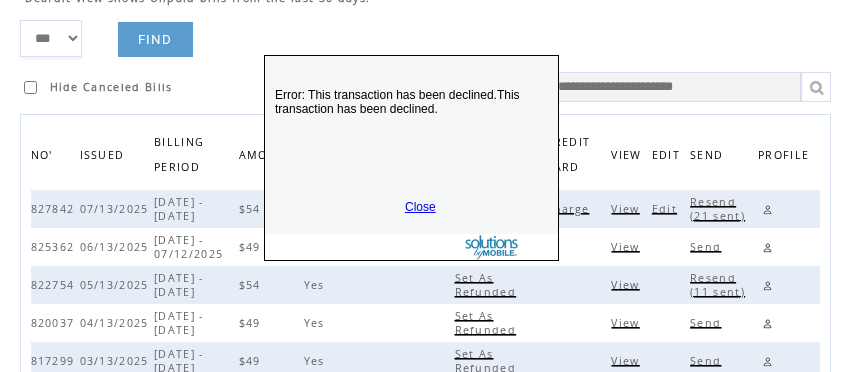 click on "Close" at bounding box center [420, 207] 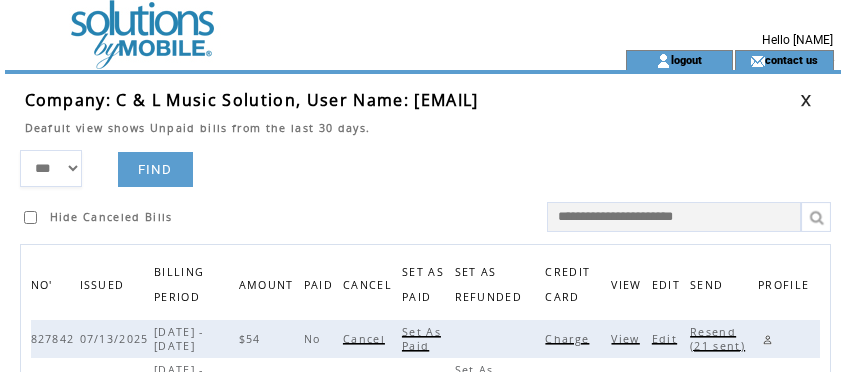scroll, scrollTop: 0, scrollLeft: 0, axis: both 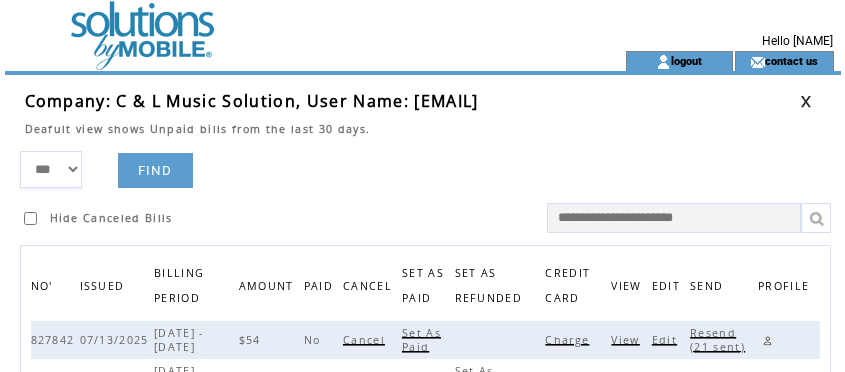 drag, startPoint x: 409, startPoint y: 108, endPoint x: 564, endPoint y: 107, distance: 155.00322 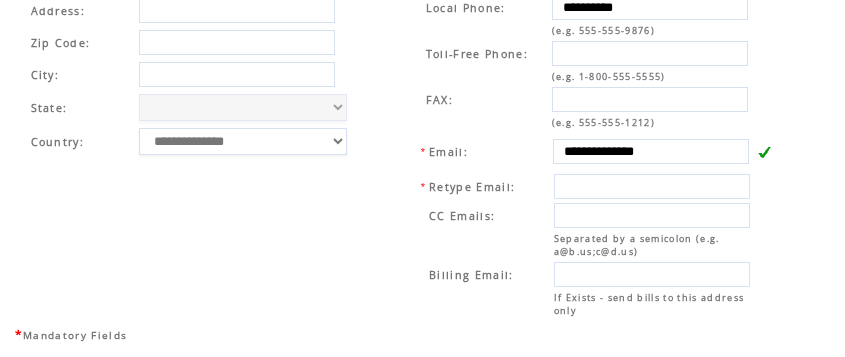 scroll, scrollTop: 792, scrollLeft: 0, axis: vertical 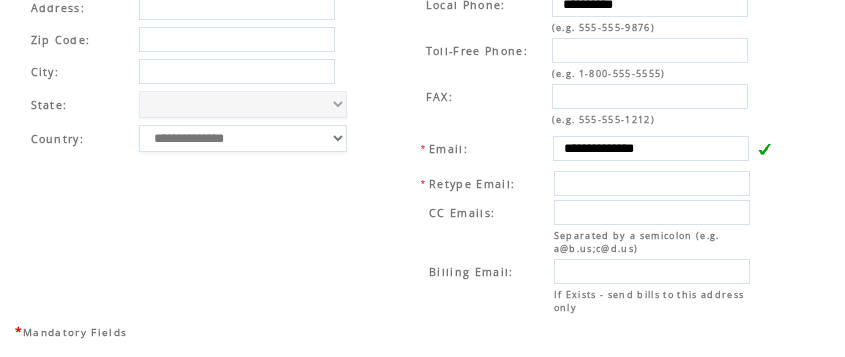 click on "**********" at bounding box center [200, 138] 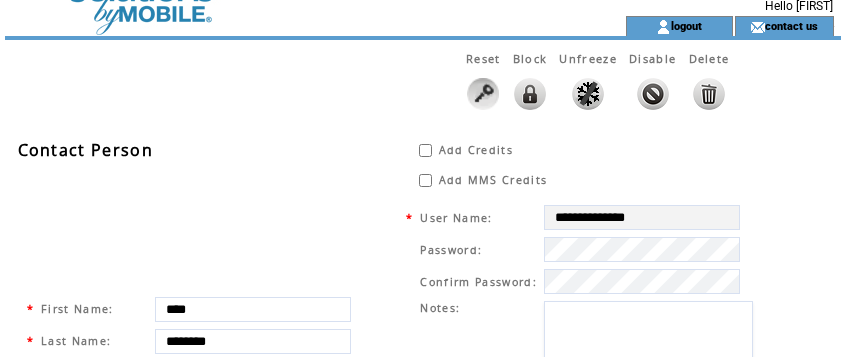 scroll, scrollTop: 0, scrollLeft: 0, axis: both 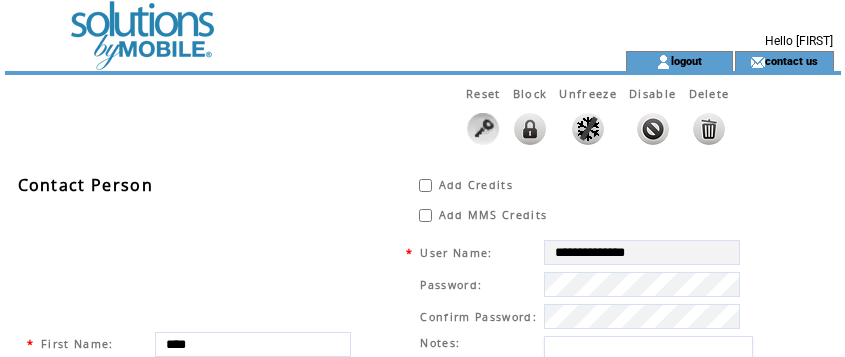 click at bounding box center (279, 25) 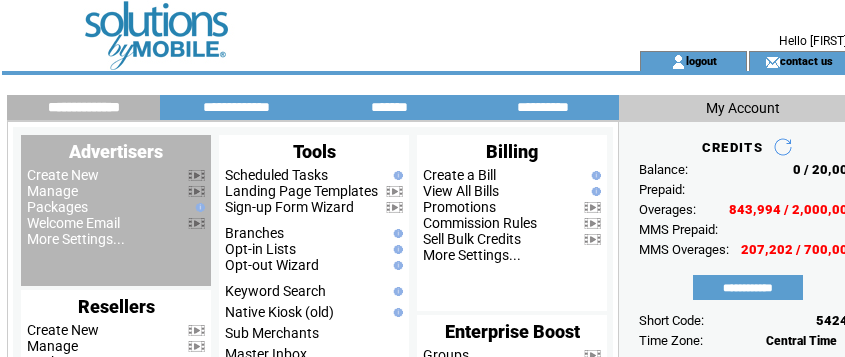scroll, scrollTop: 0, scrollLeft: 0, axis: both 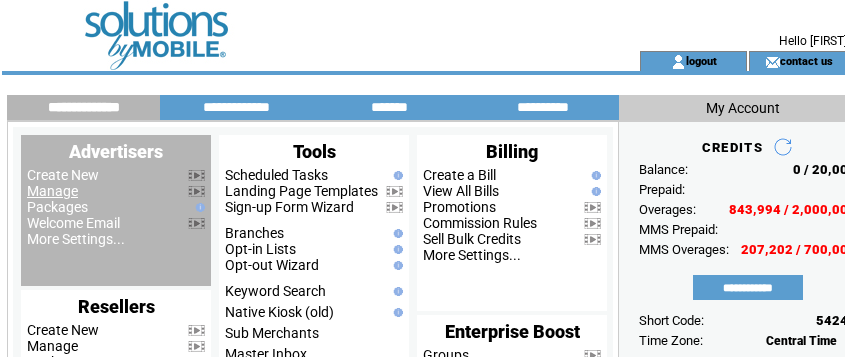 click on "Manage" at bounding box center (52, 191) 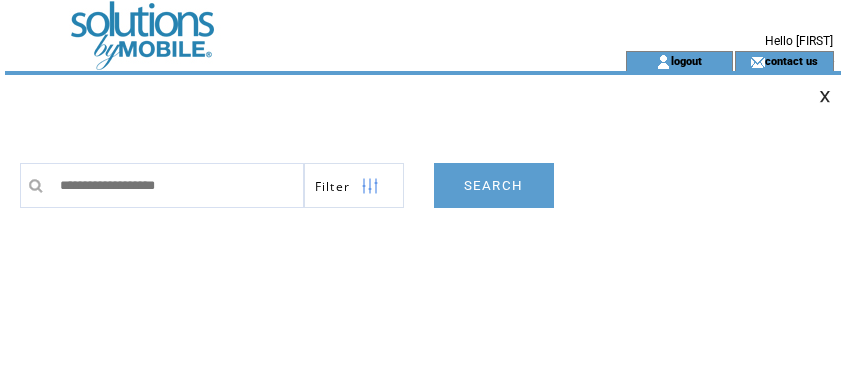 scroll, scrollTop: 0, scrollLeft: 0, axis: both 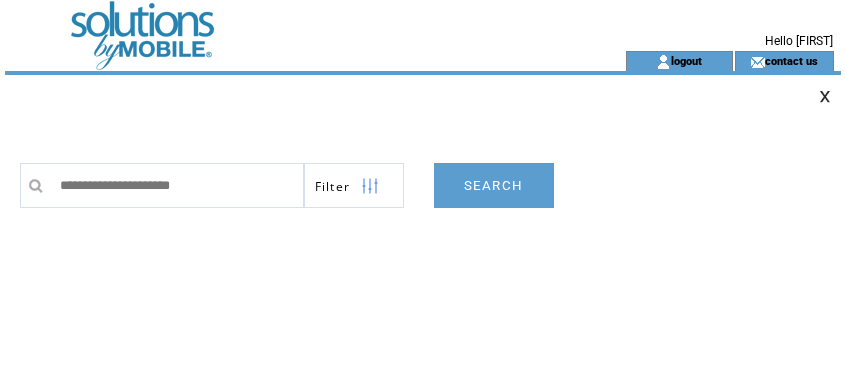 type on "**********" 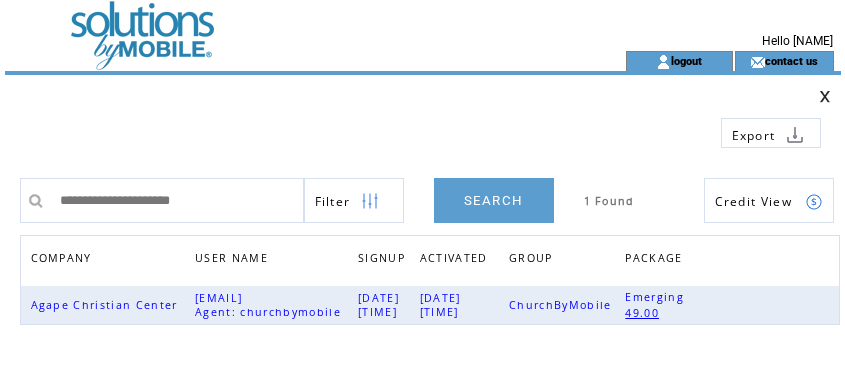 scroll, scrollTop: 0, scrollLeft: 0, axis: both 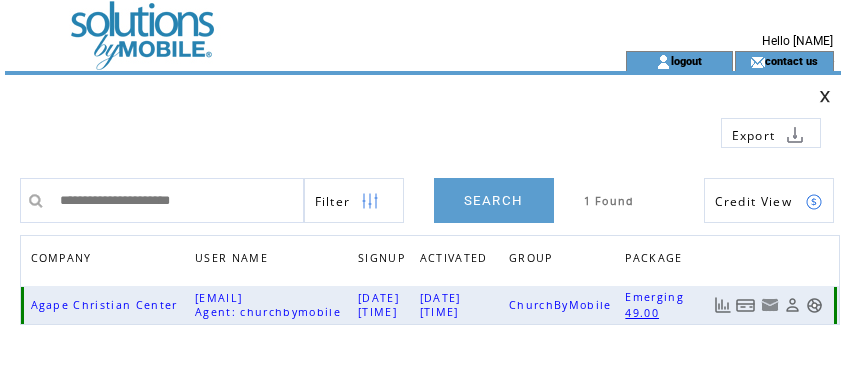 click at bounding box center [746, 305] 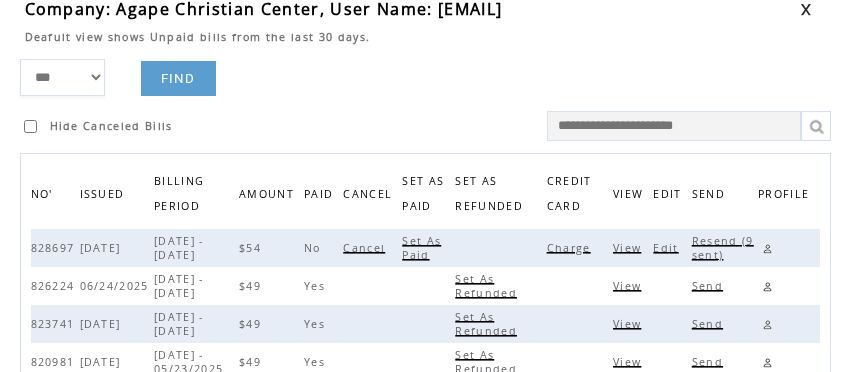 scroll, scrollTop: 165, scrollLeft: 0, axis: vertical 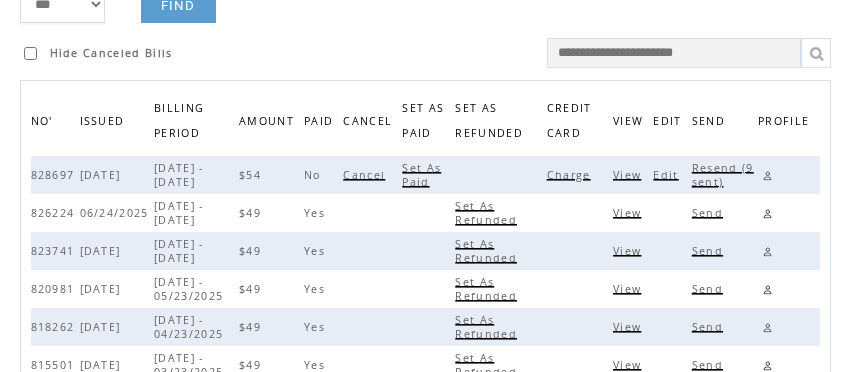 click on "Charge" at bounding box center [571, 175] 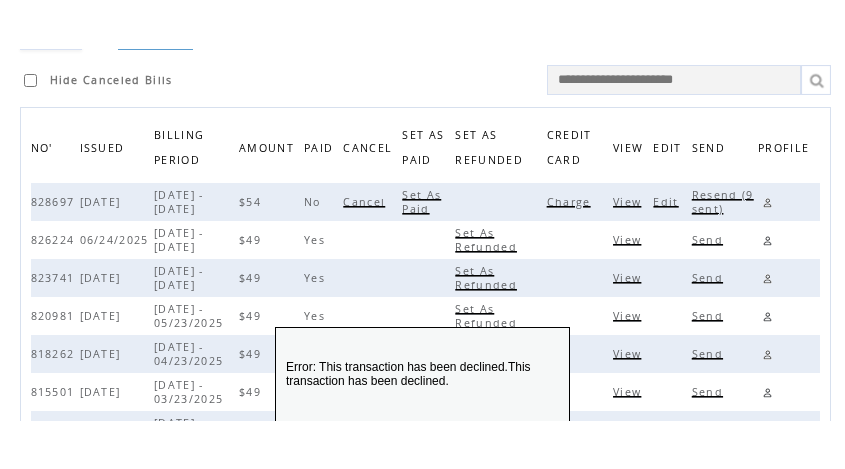 scroll, scrollTop: 198, scrollLeft: 0, axis: vertical 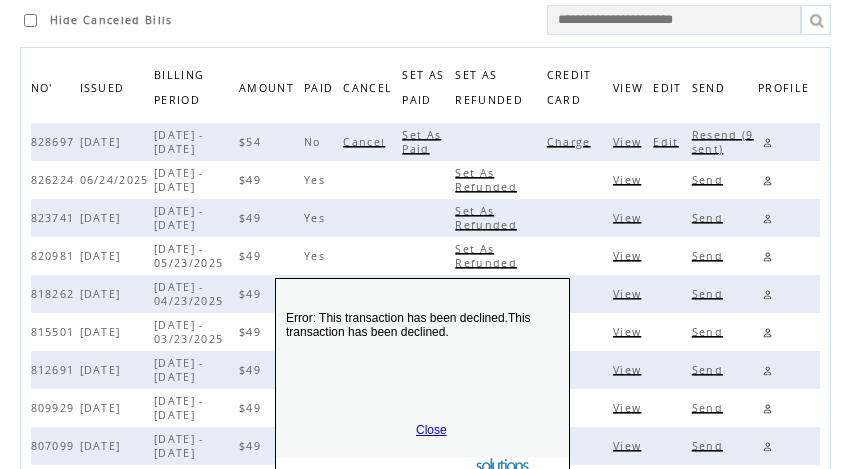 drag, startPoint x: 434, startPoint y: 427, endPoint x: 476, endPoint y: 418, distance: 42.953465 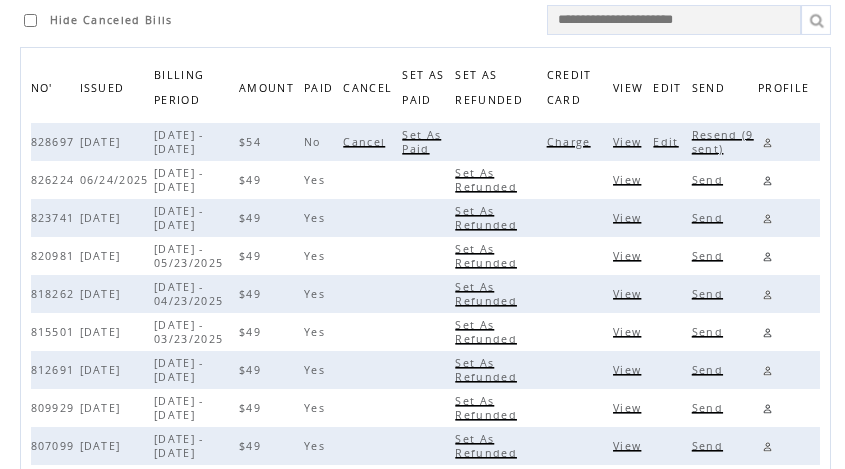 drag, startPoint x: 273, startPoint y: 26, endPoint x: 278, endPoint y: 40, distance: 14.866069 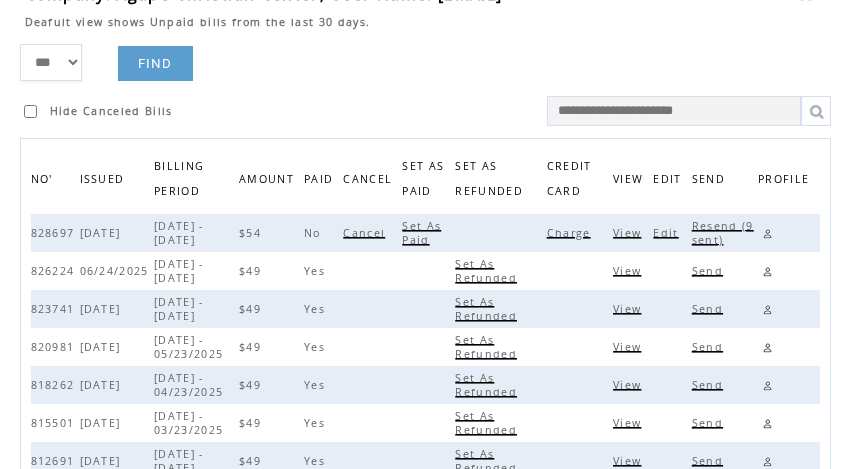 scroll, scrollTop: 0, scrollLeft: 0, axis: both 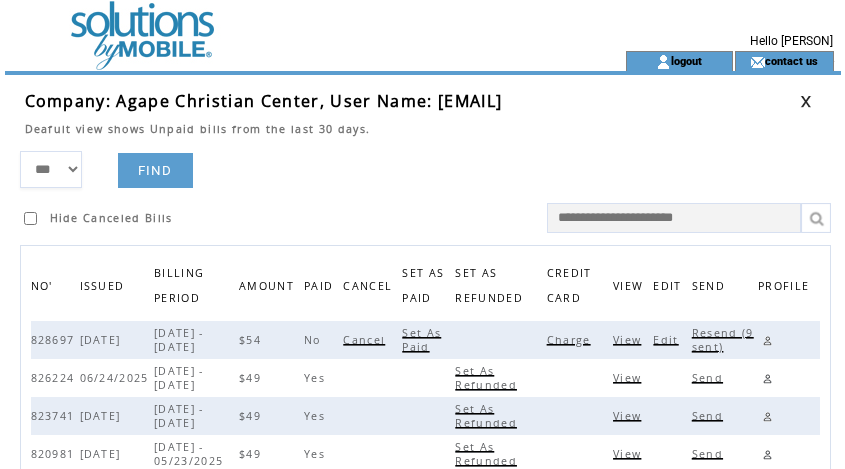drag, startPoint x: 360, startPoint y: 174, endPoint x: 537, endPoint y: 172, distance: 177.01129 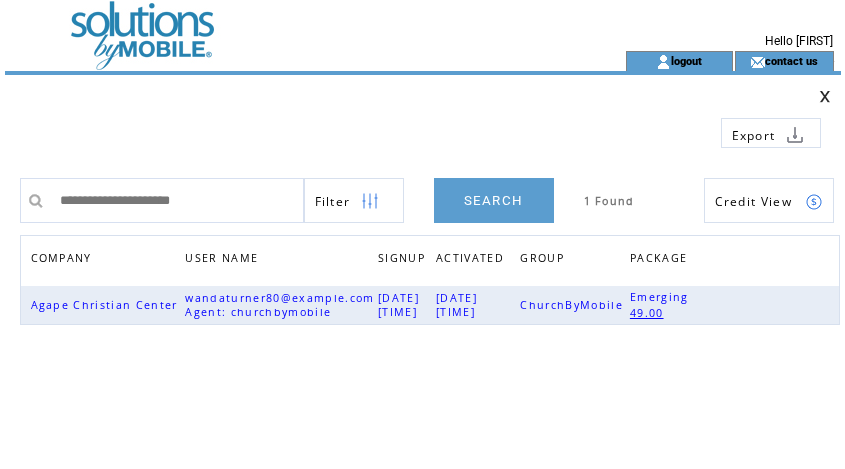 scroll, scrollTop: 0, scrollLeft: 0, axis: both 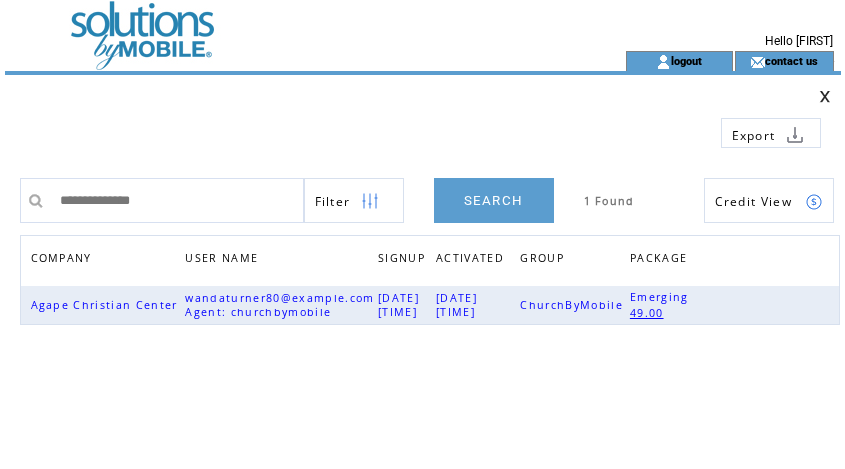 type on "**********" 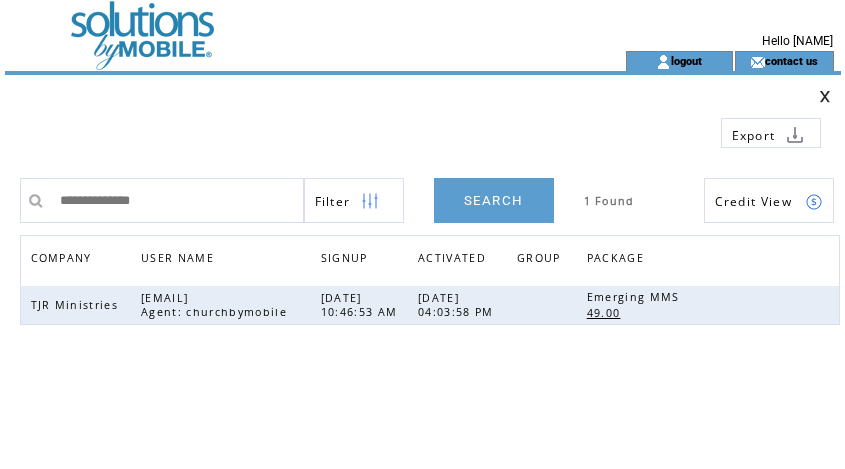 scroll, scrollTop: 0, scrollLeft: 0, axis: both 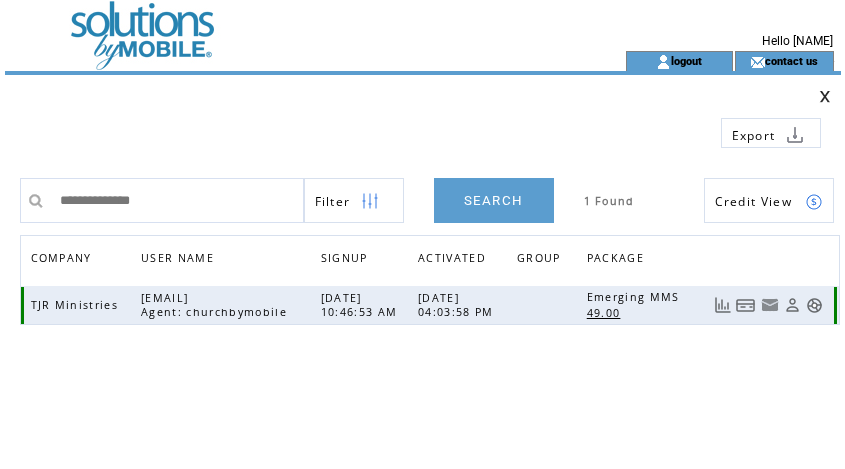 click at bounding box center [746, 305] 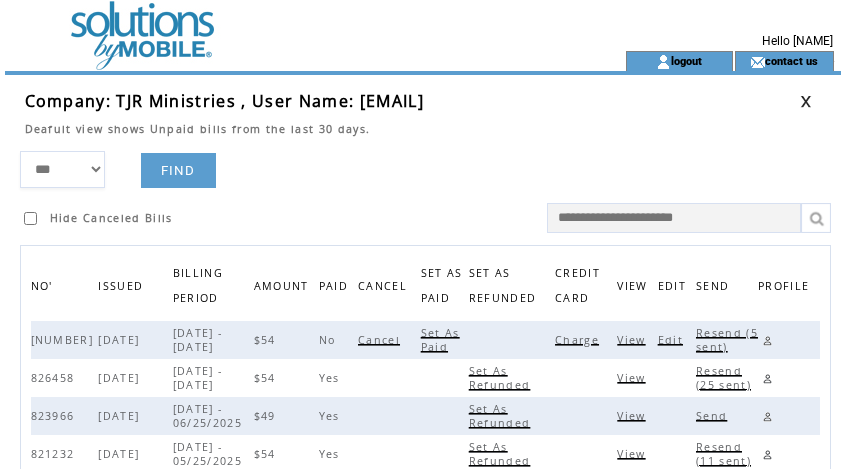 scroll, scrollTop: 0, scrollLeft: 0, axis: both 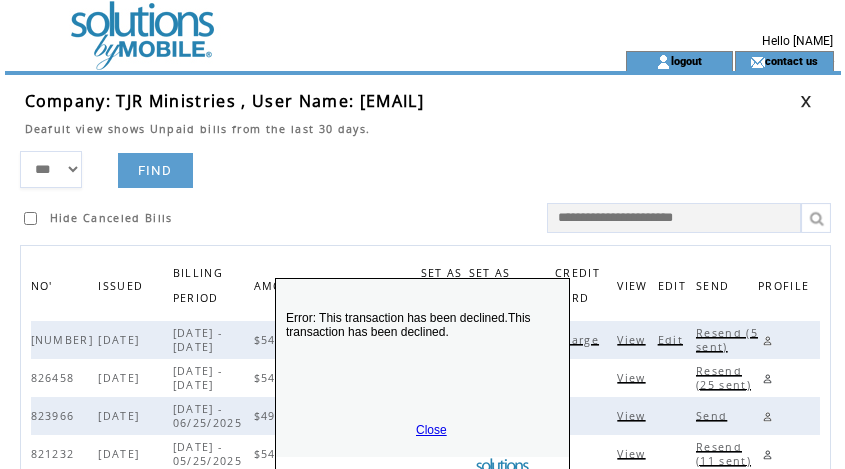 click on "Close" at bounding box center (431, 430) 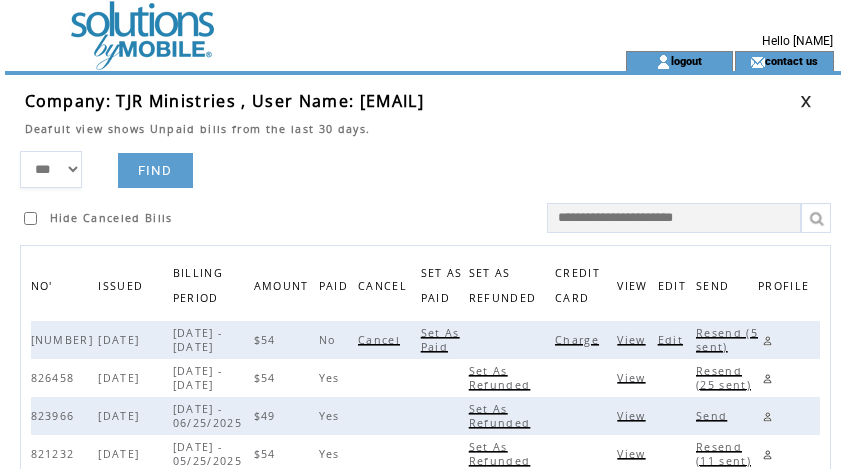 click on "Resend (5 sent)" at bounding box center [727, 340] 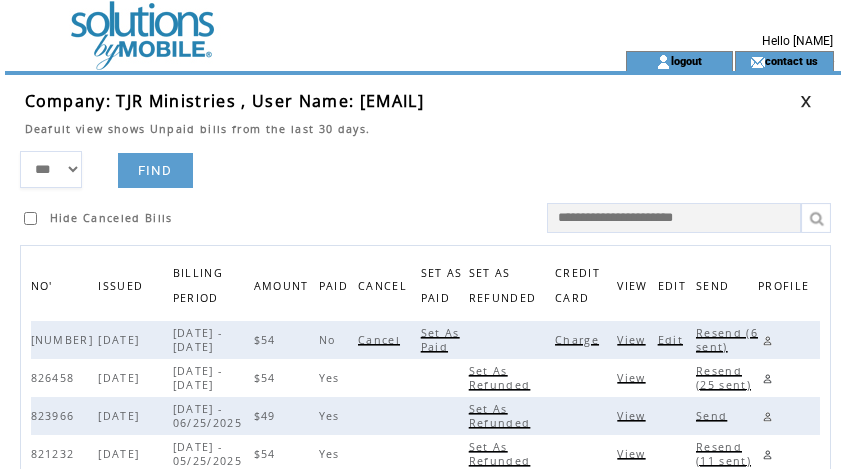 drag, startPoint x: 335, startPoint y: 25, endPoint x: 347, endPoint y: 25, distance: 12 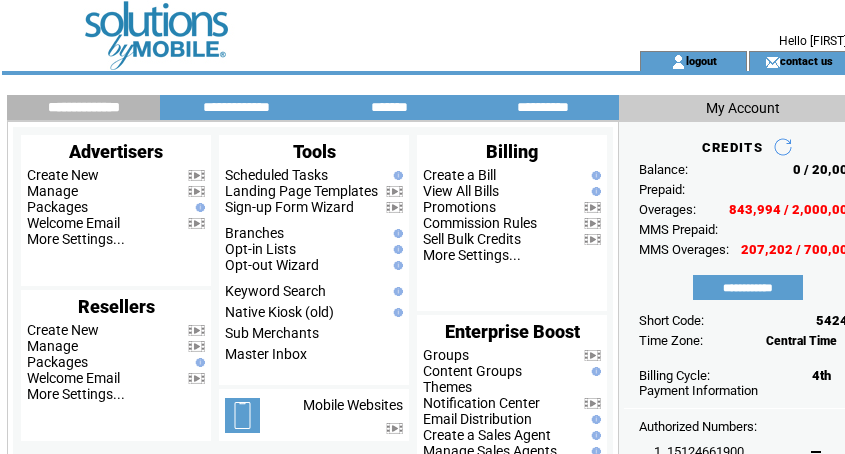 scroll, scrollTop: 0, scrollLeft: 0, axis: both 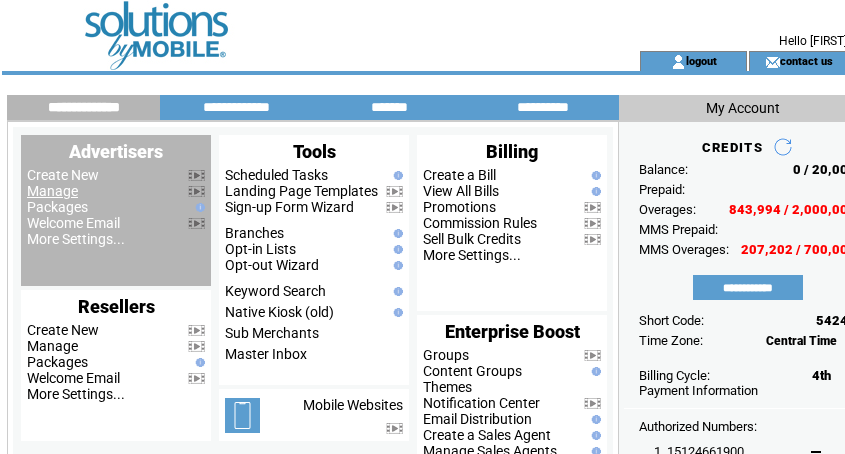 click on "Manage" at bounding box center [52, 191] 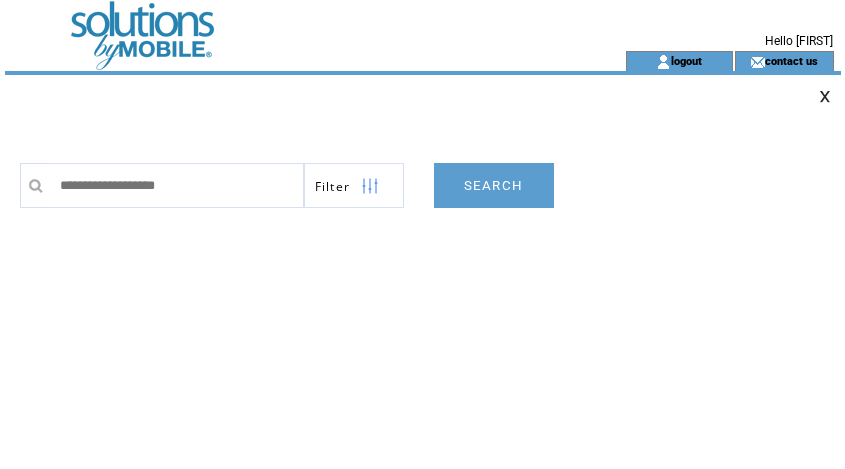 scroll, scrollTop: 0, scrollLeft: 0, axis: both 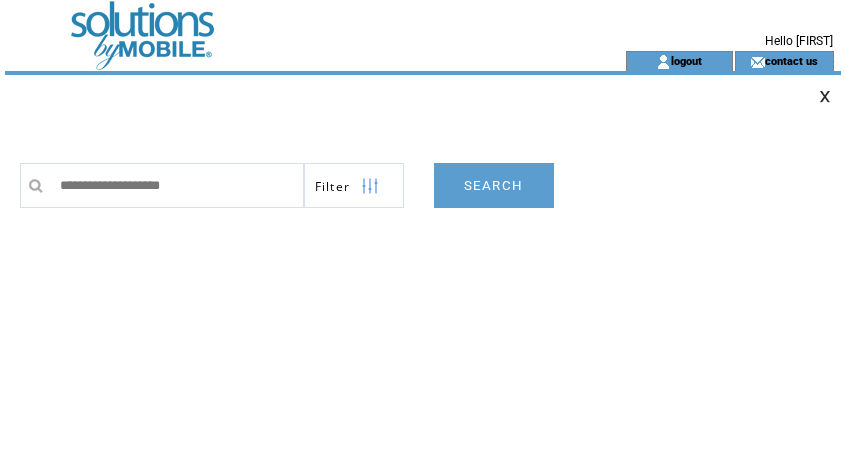 type on "**********" 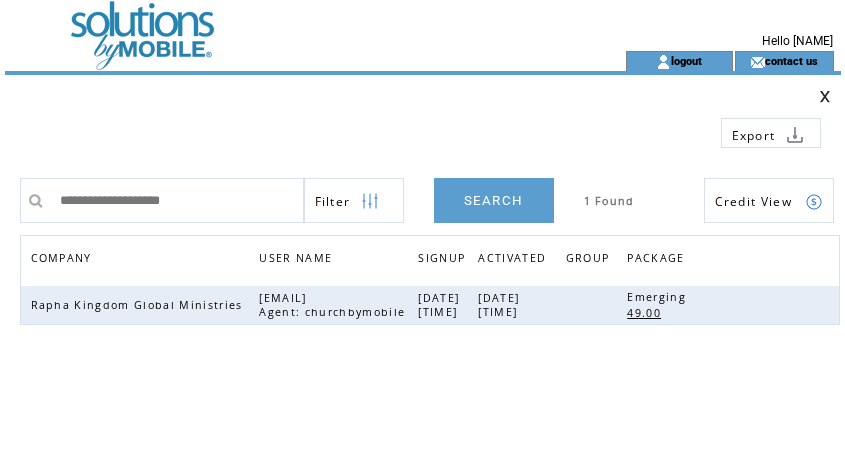 scroll, scrollTop: 0, scrollLeft: 0, axis: both 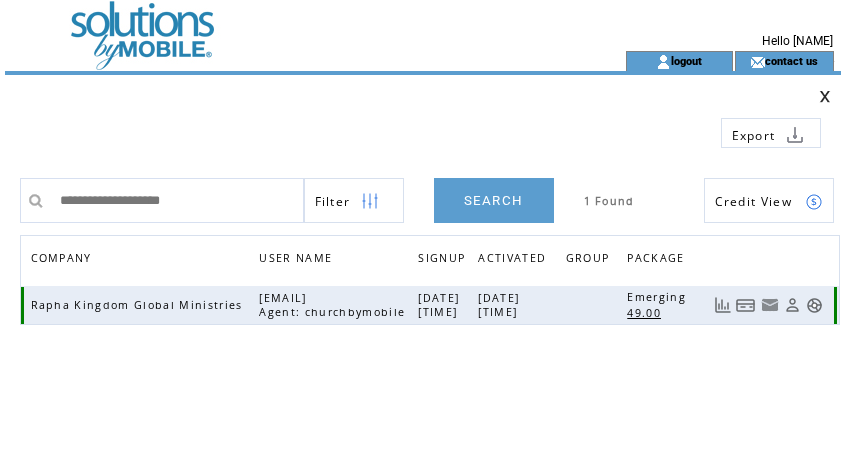 click at bounding box center (746, 305) 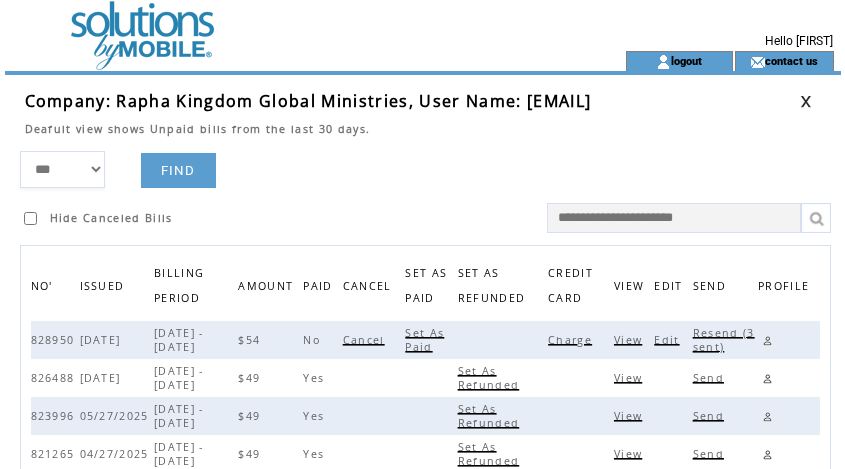 scroll, scrollTop: 0, scrollLeft: 0, axis: both 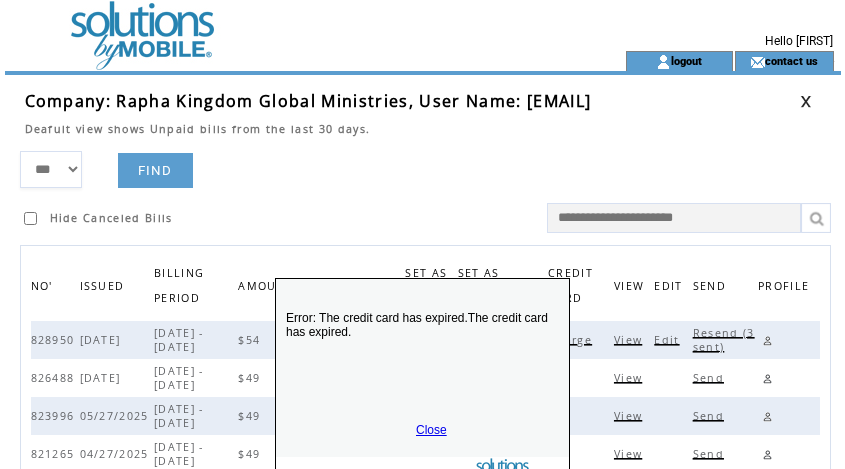 click on "Close" at bounding box center [431, 430] 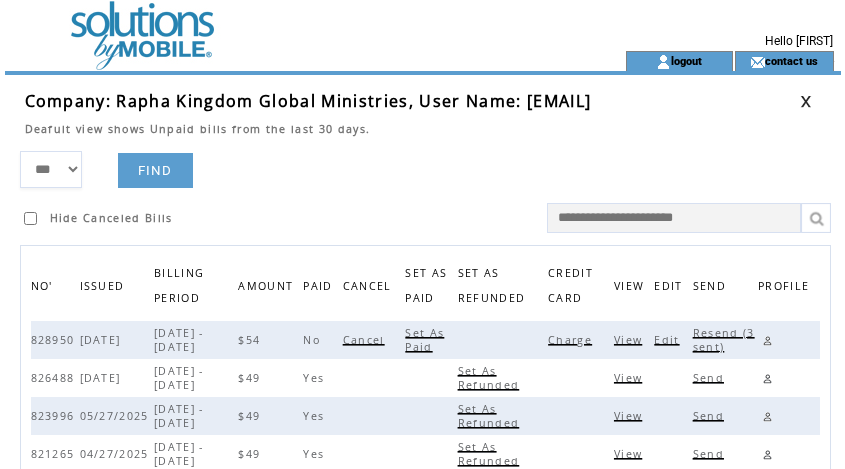 click on "*** **** ****** FIND Hide Canceled Bills" at bounding box center (430, 192) 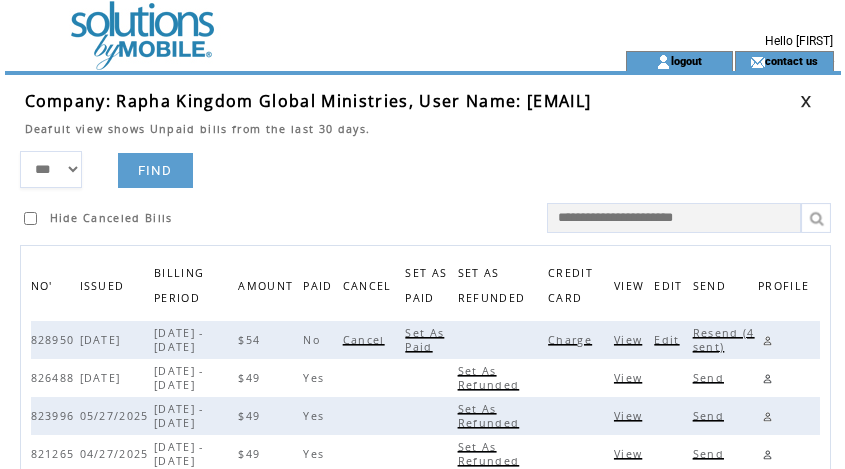 drag, startPoint x: 365, startPoint y: 34, endPoint x: 684, endPoint y: 51, distance: 319.45267 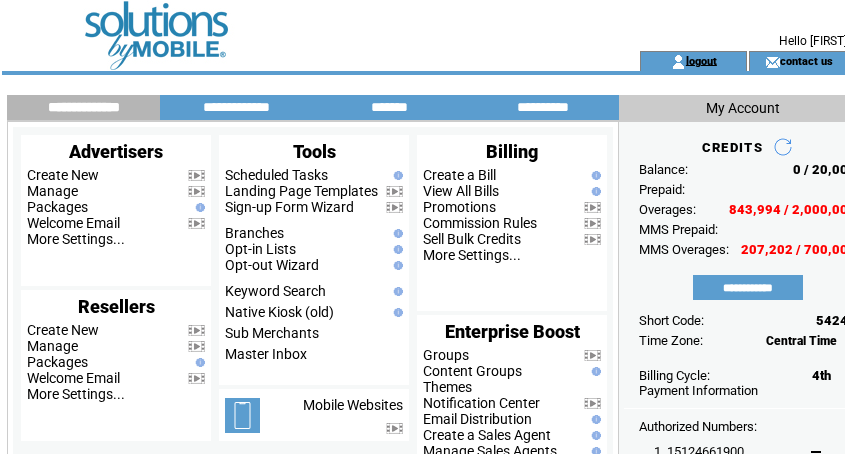 scroll, scrollTop: 0, scrollLeft: 0, axis: both 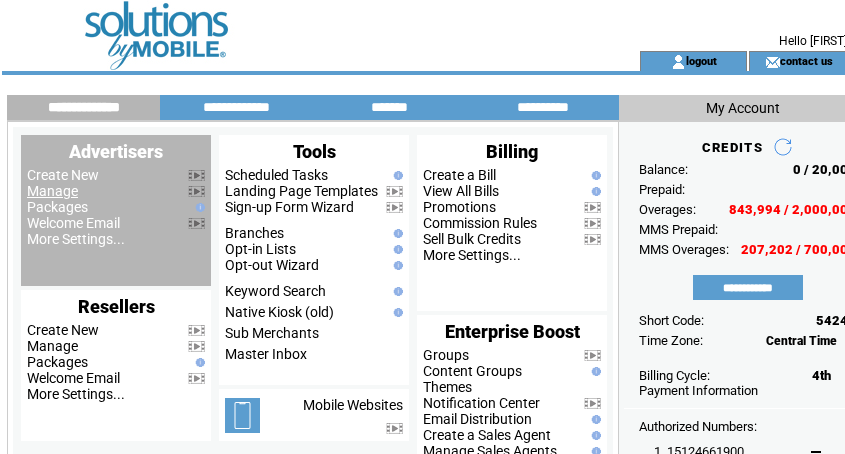 click on "Manage" at bounding box center [52, 191] 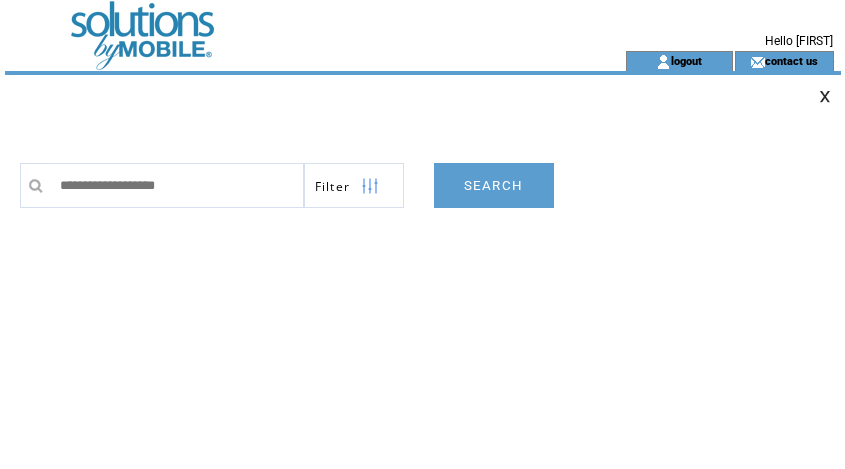 scroll, scrollTop: 0, scrollLeft: 0, axis: both 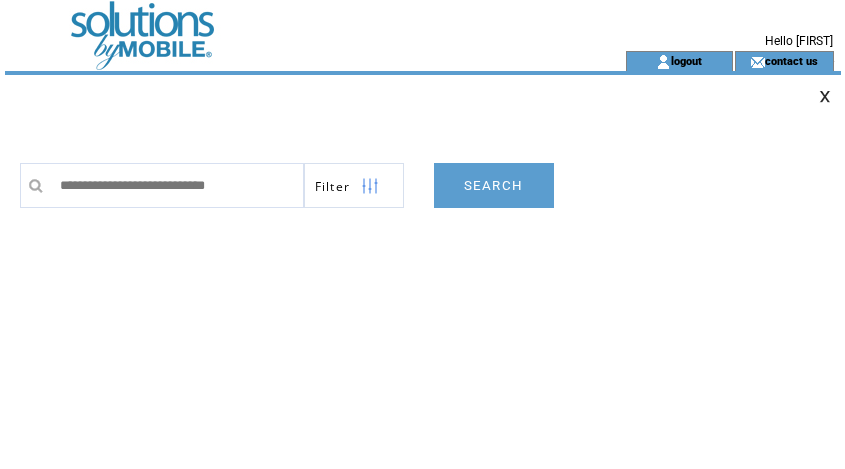 type on "**********" 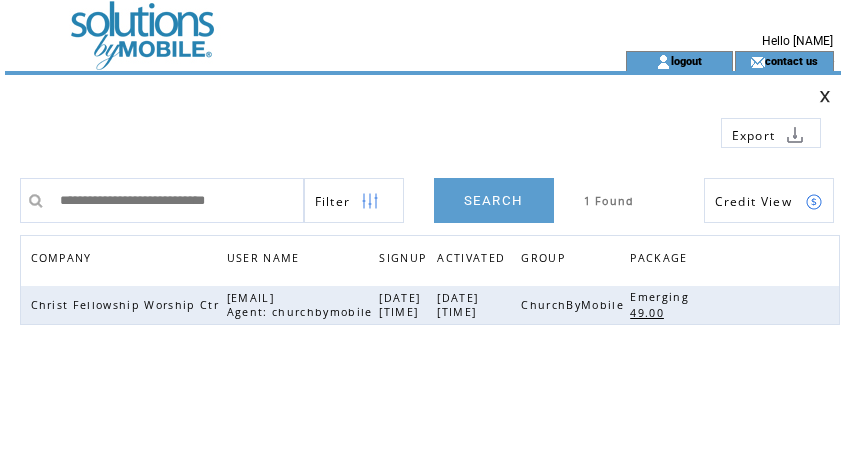 scroll, scrollTop: 0, scrollLeft: 0, axis: both 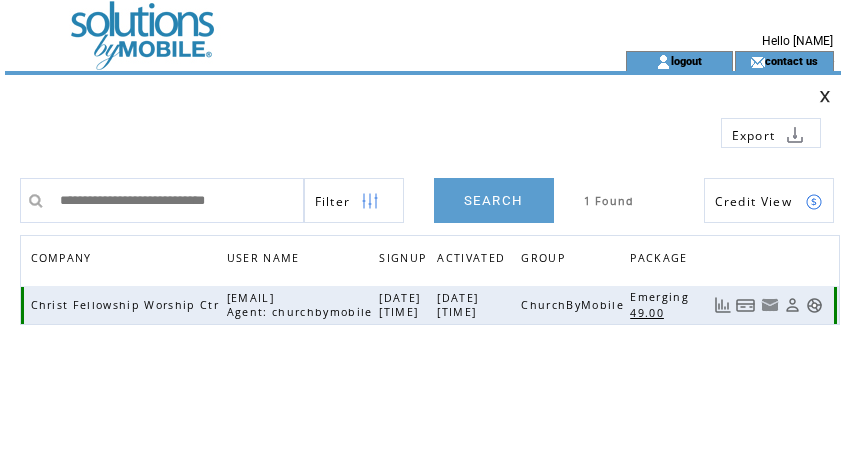 click at bounding box center [746, 305] 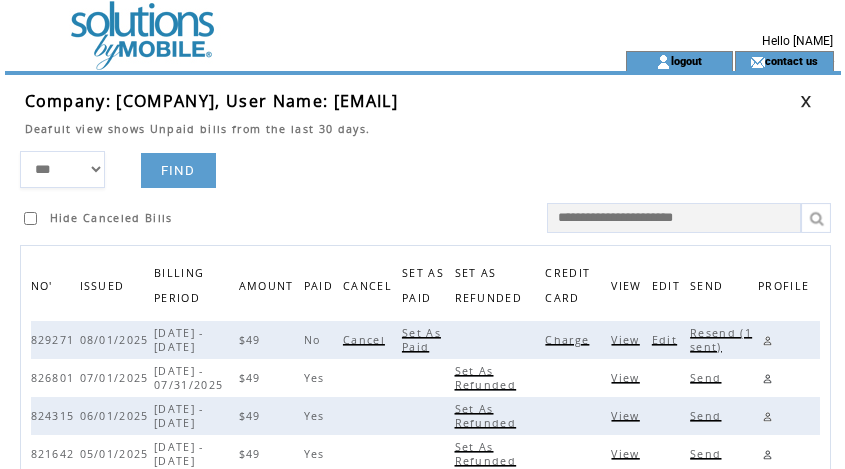 scroll, scrollTop: 0, scrollLeft: 0, axis: both 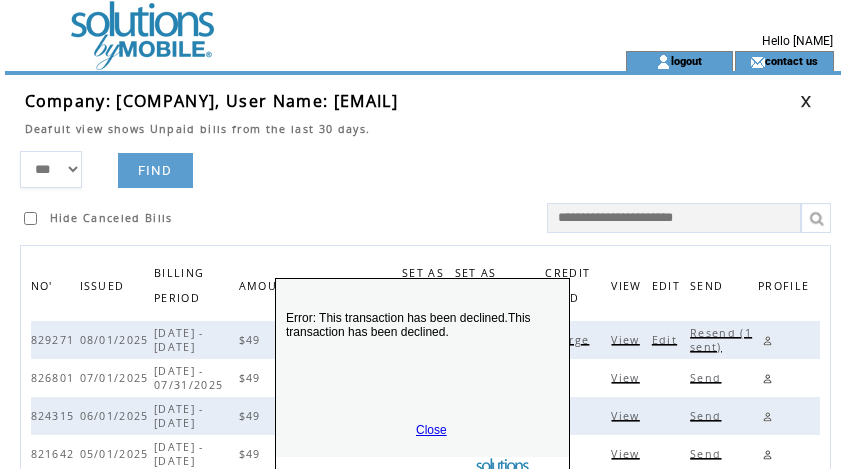click on "Close" at bounding box center [431, 430] 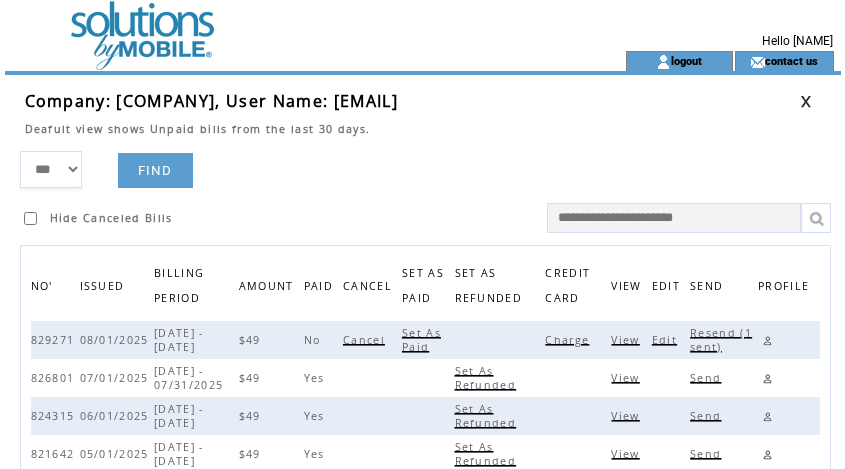 click at bounding box center [806, 101] 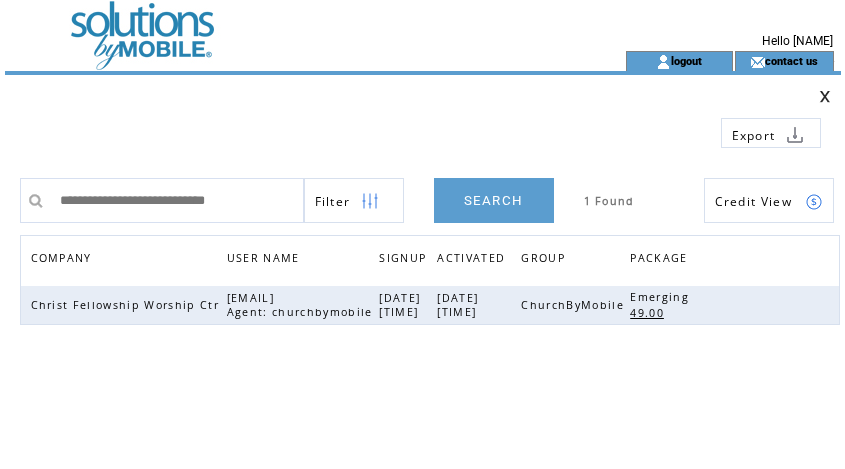 scroll, scrollTop: 0, scrollLeft: 0, axis: both 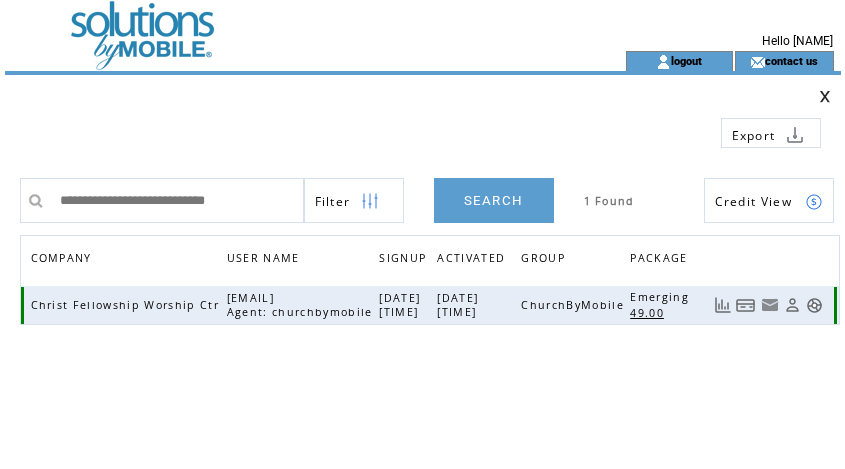 drag, startPoint x: 205, startPoint y: 297, endPoint x: 362, endPoint y: 299, distance: 157.01274 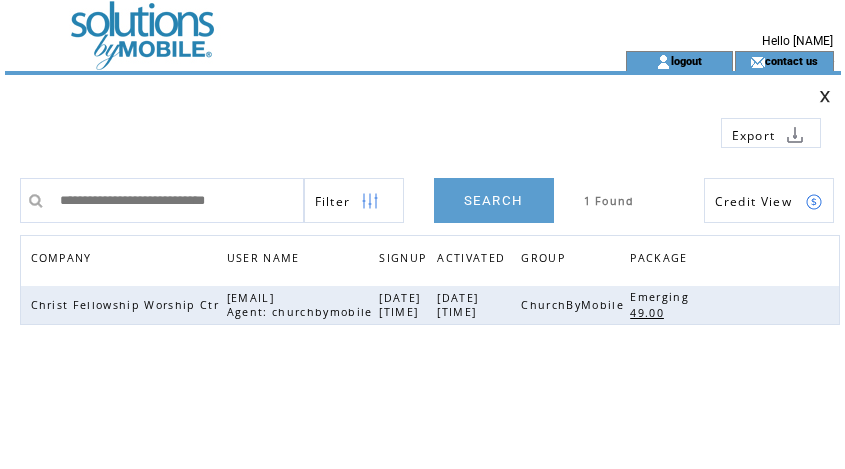 click on "**********" at bounding box center (430, 358) 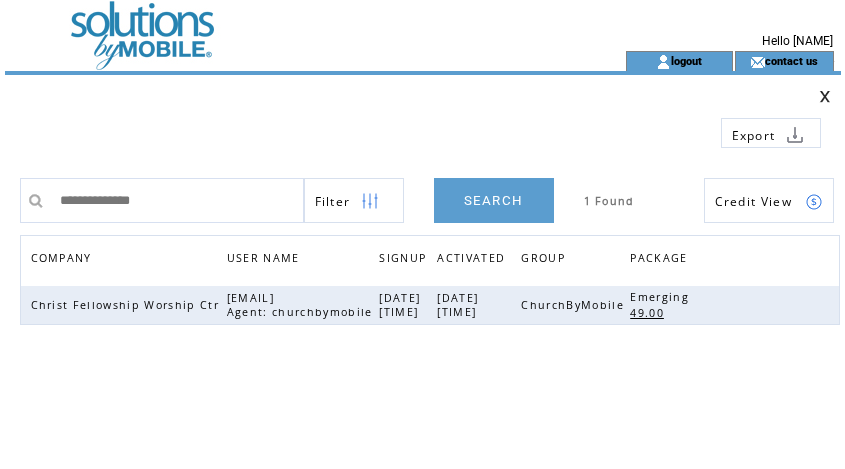 type on "**********" 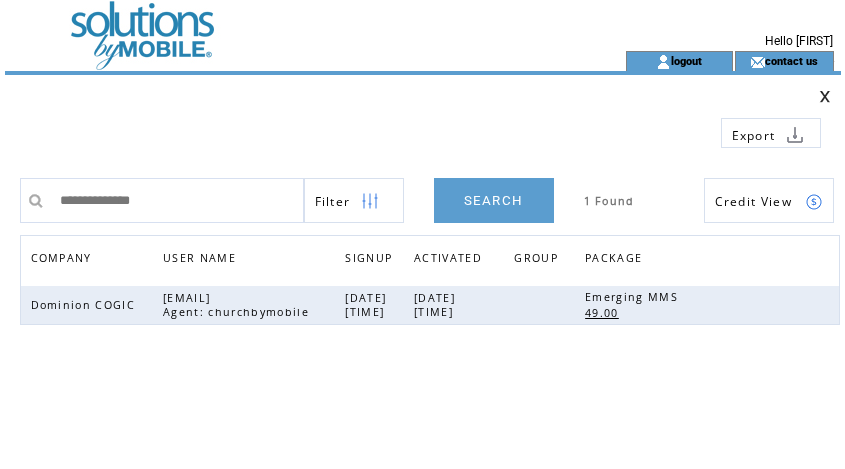 scroll, scrollTop: 0, scrollLeft: 0, axis: both 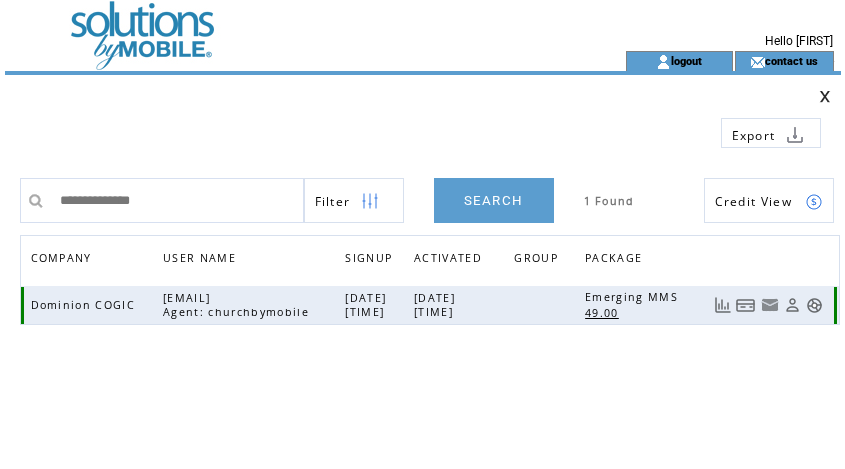 click at bounding box center [746, 305] 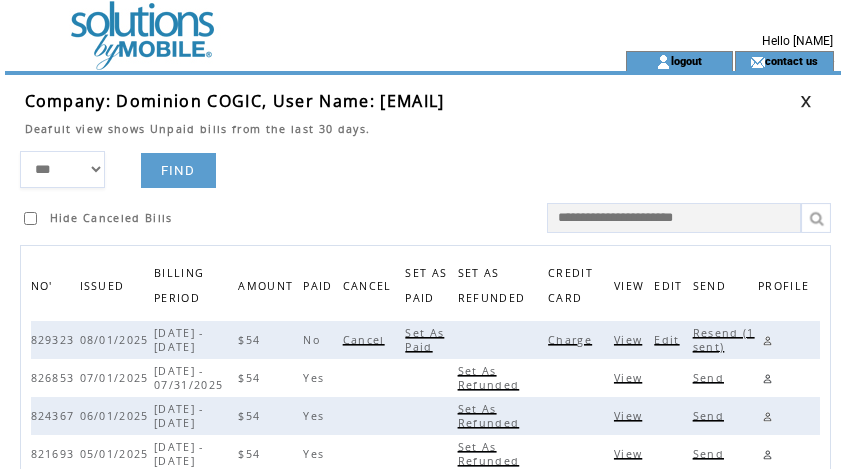 scroll, scrollTop: 0, scrollLeft: 0, axis: both 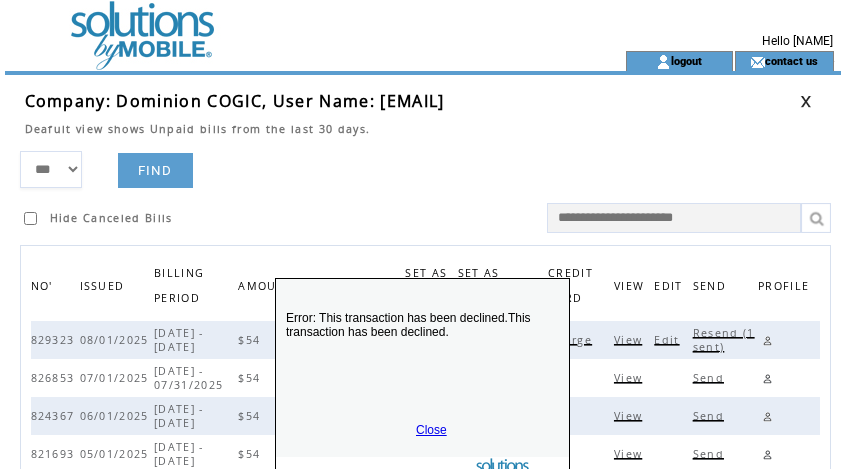 drag, startPoint x: 425, startPoint y: 433, endPoint x: 438, endPoint y: 389, distance: 45.88028 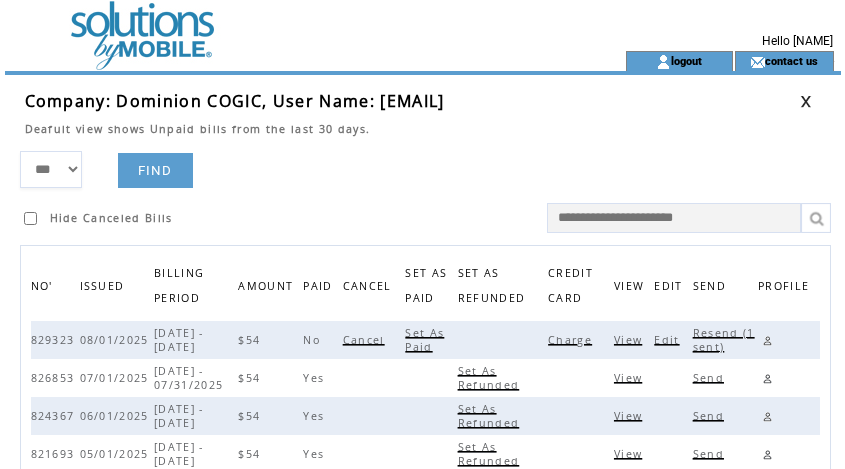 click on "Resend (1 sent)" at bounding box center (724, 340) 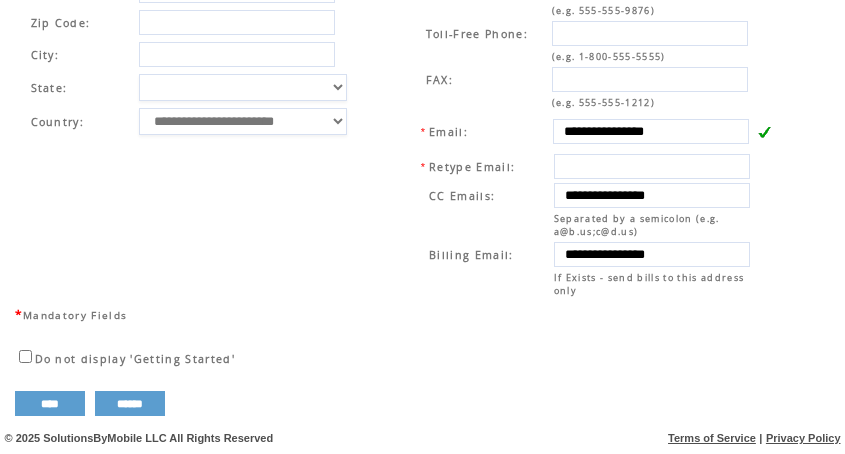 scroll, scrollTop: 824, scrollLeft: 0, axis: vertical 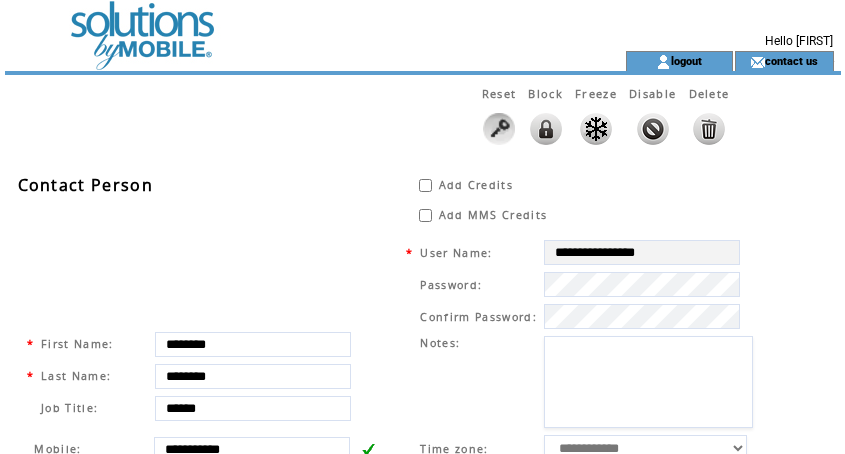 click at bounding box center [279, 25] 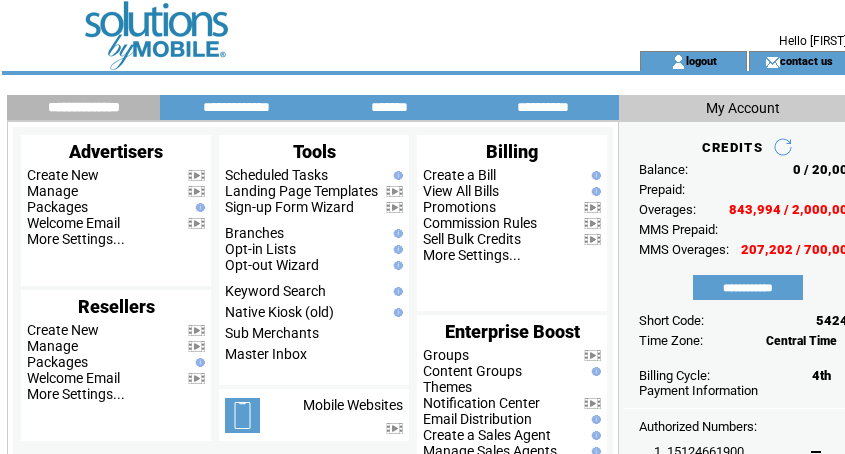 scroll, scrollTop: 0, scrollLeft: 0, axis: both 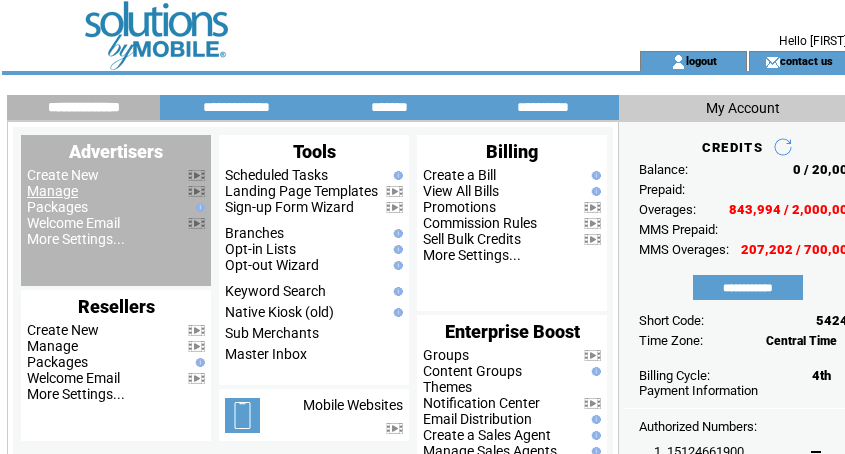 click on "Manage" at bounding box center [52, 191] 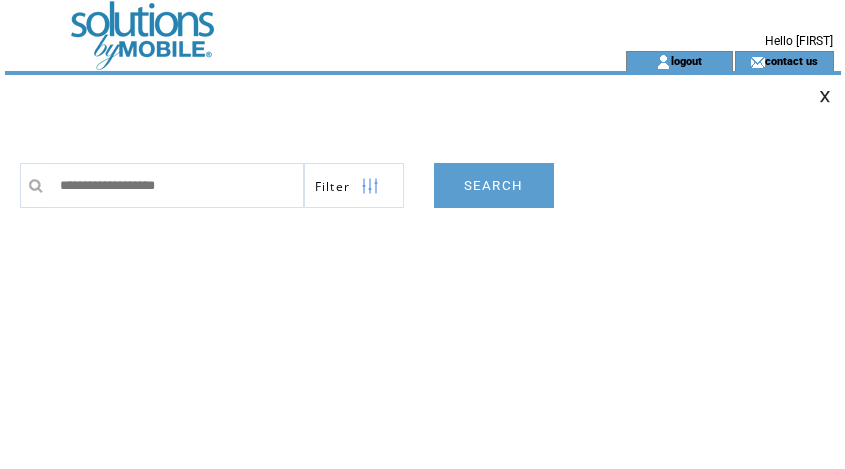 scroll, scrollTop: 0, scrollLeft: 0, axis: both 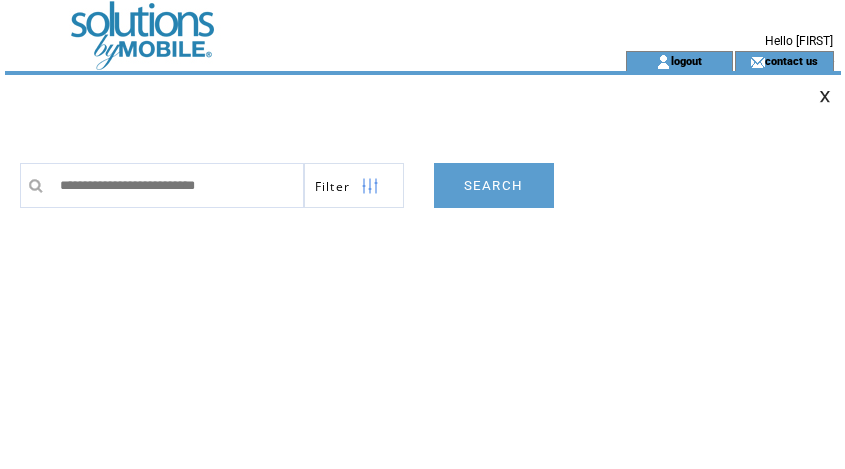 type on "**********" 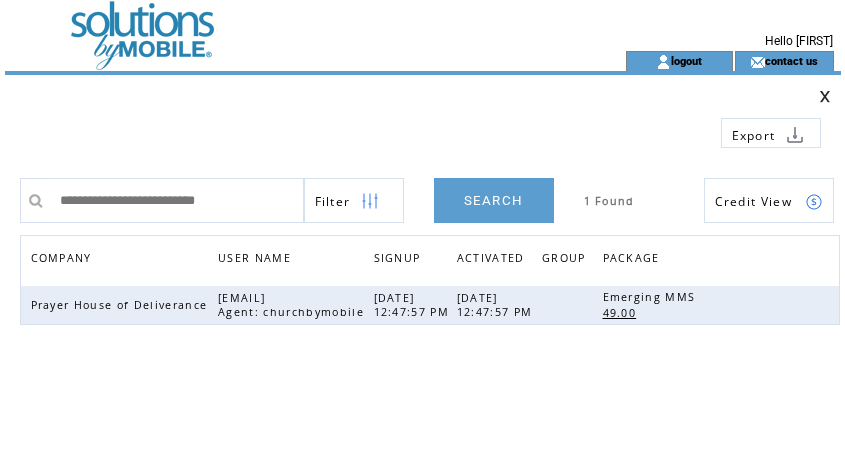 scroll, scrollTop: 0, scrollLeft: 0, axis: both 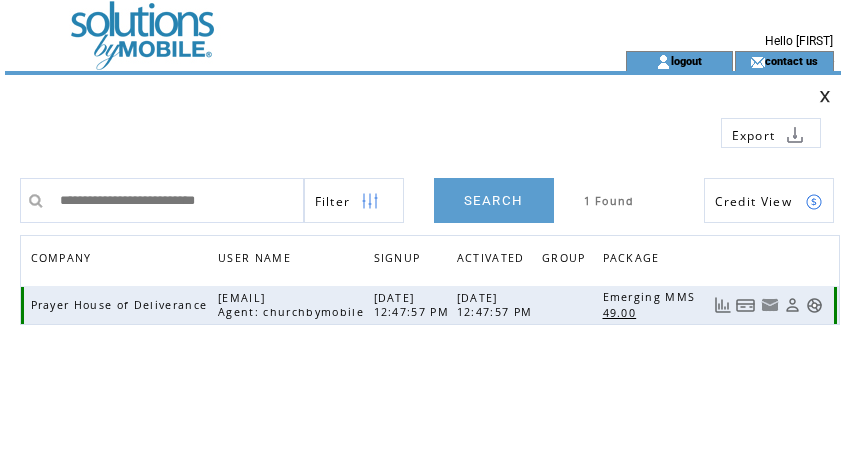 click at bounding box center [746, 305] 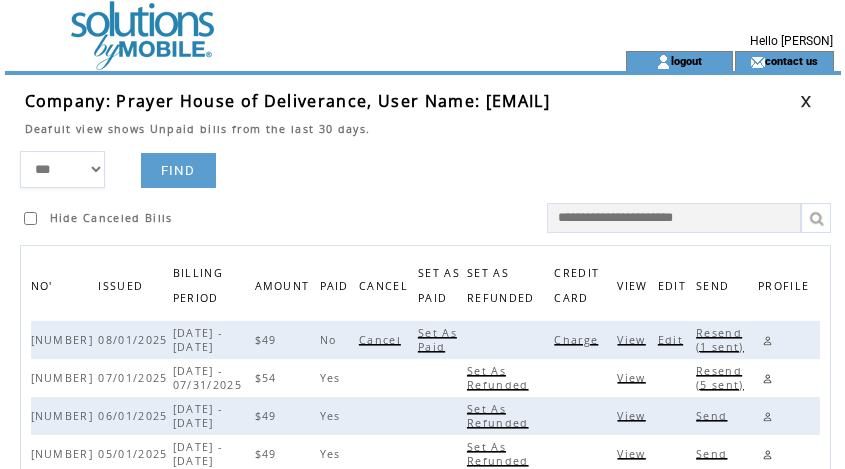scroll, scrollTop: 0, scrollLeft: 0, axis: both 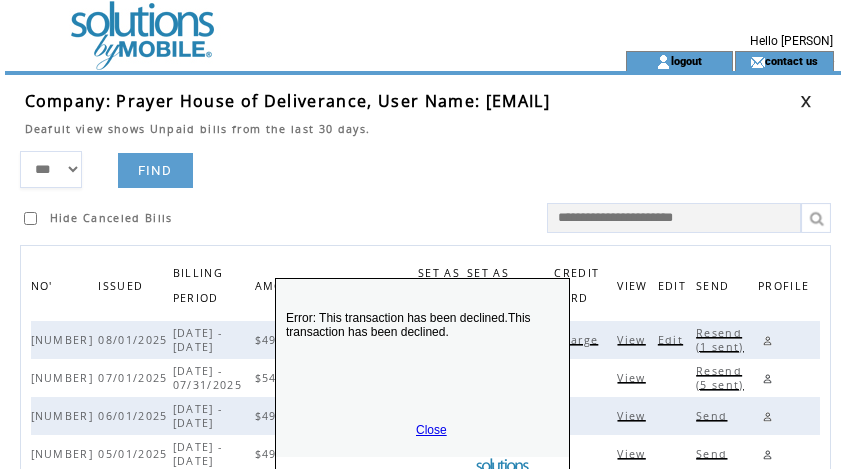 drag, startPoint x: 423, startPoint y: 424, endPoint x: 435, endPoint y: 418, distance: 13.416408 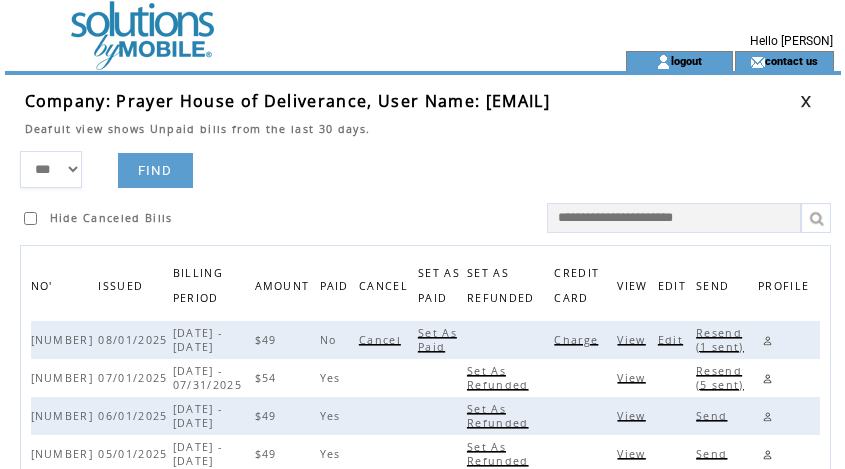 click on "Resend (1 sent)" at bounding box center [722, 340] 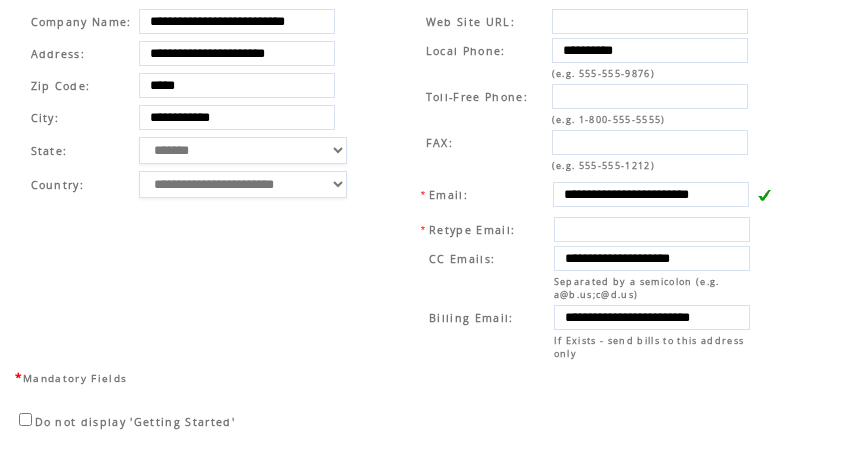 scroll, scrollTop: 750, scrollLeft: 0, axis: vertical 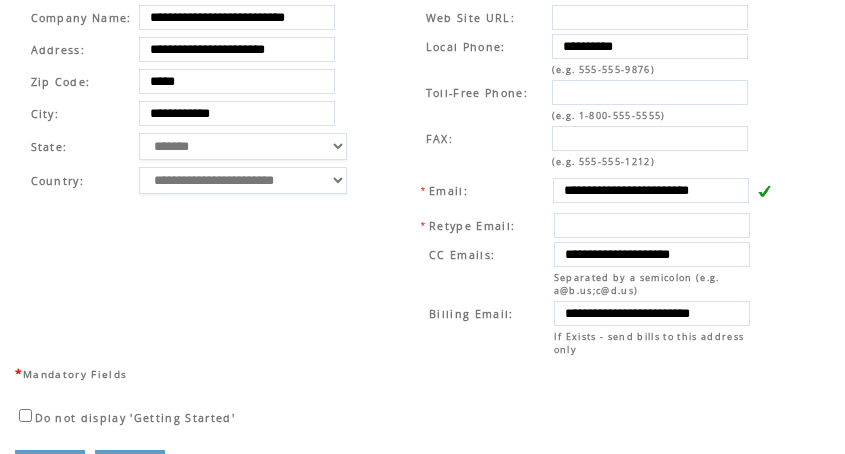 drag, startPoint x: 369, startPoint y: 76, endPoint x: 386, endPoint y: 101, distance: 30.232433 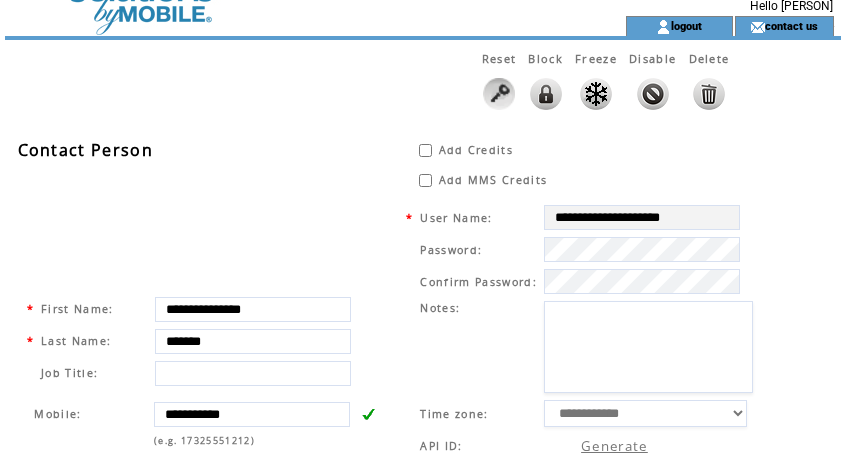 scroll, scrollTop: 0, scrollLeft: 0, axis: both 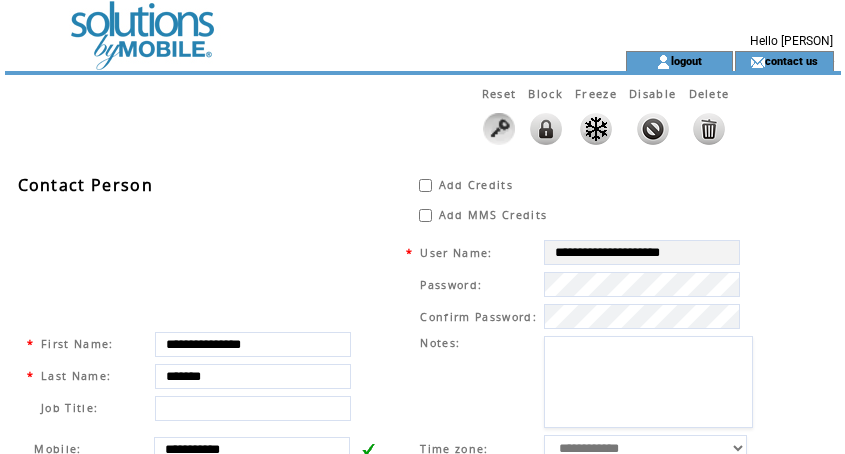 click at bounding box center (279, 25) 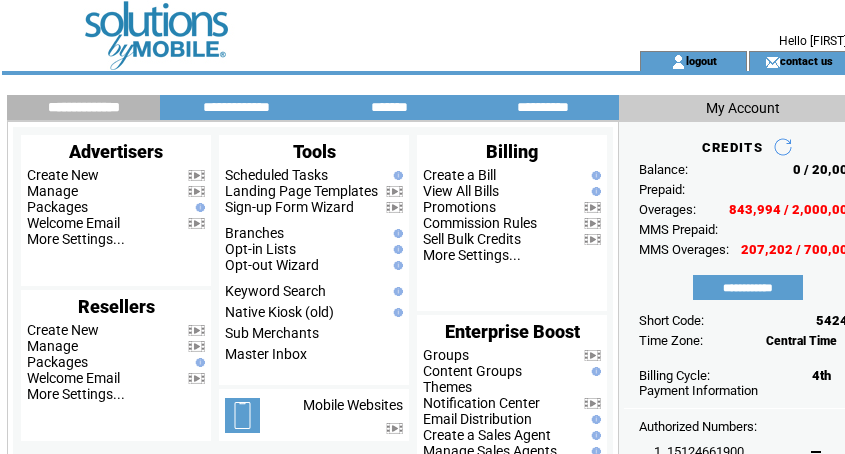 scroll, scrollTop: 0, scrollLeft: 0, axis: both 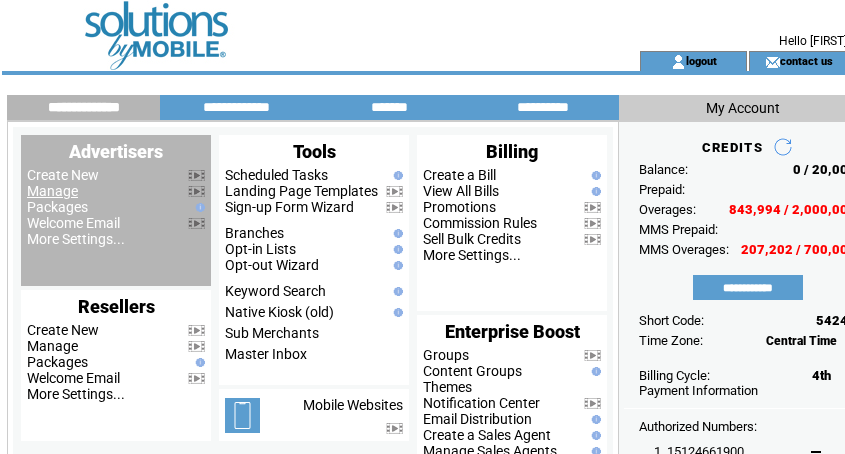 click on "Manage" at bounding box center (52, 191) 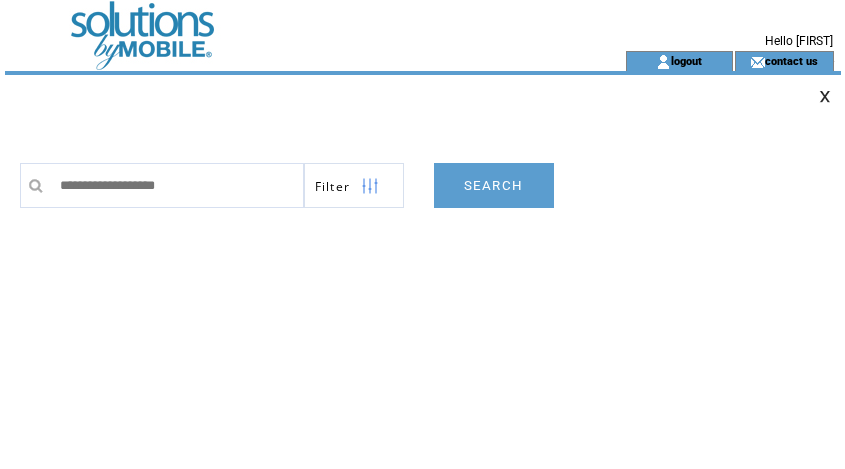 scroll, scrollTop: 0, scrollLeft: 0, axis: both 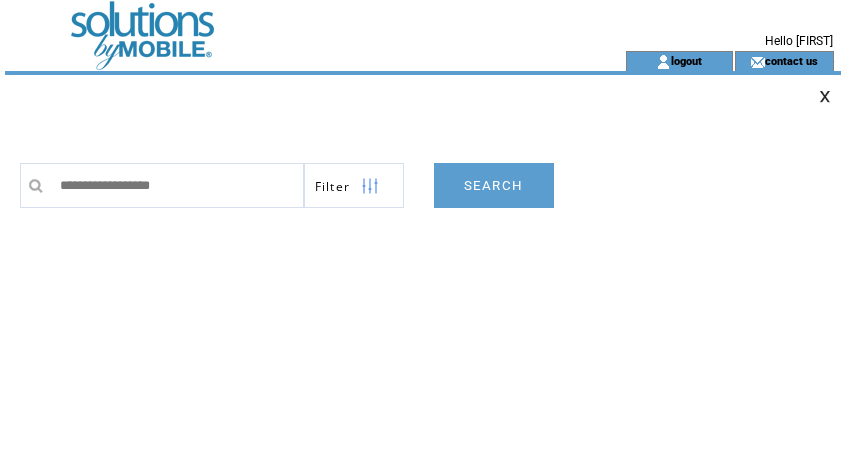 type on "**********" 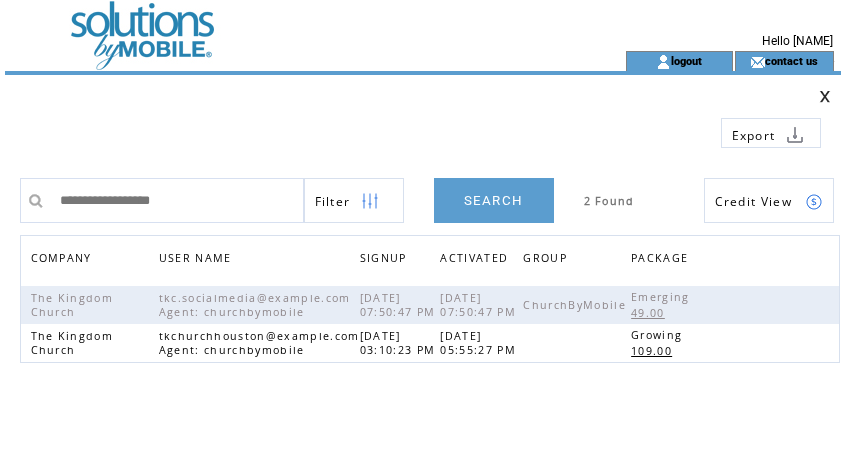 scroll, scrollTop: 0, scrollLeft: 0, axis: both 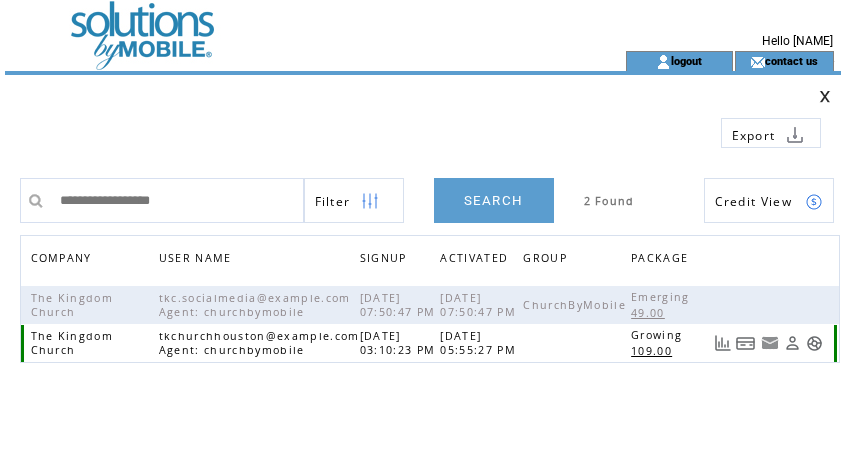 click at bounding box center (746, 343) 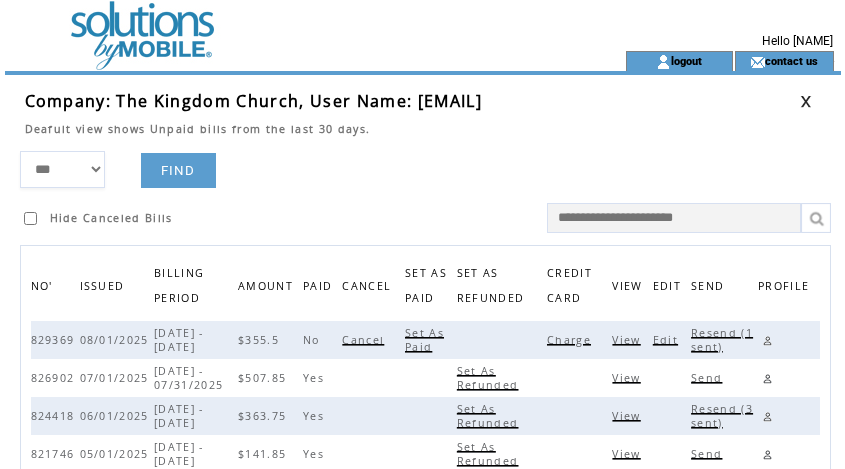 scroll, scrollTop: 0, scrollLeft: 0, axis: both 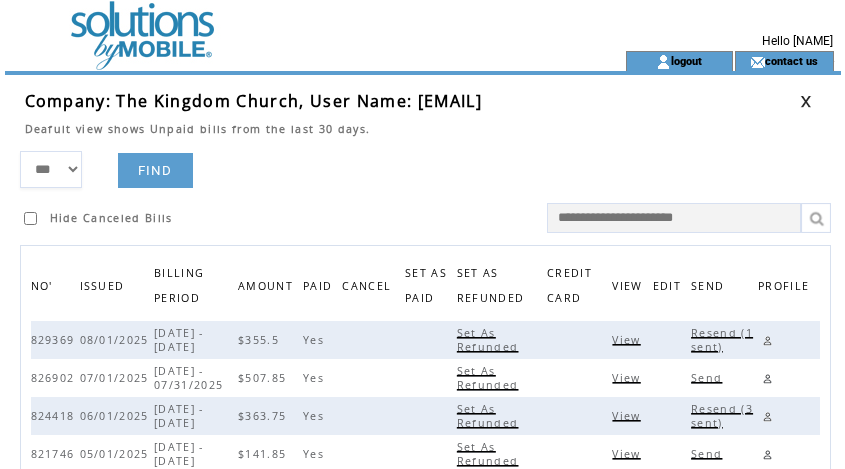 click on "*** **** ****** FIND Hide Canceled Bills" at bounding box center (430, 192) 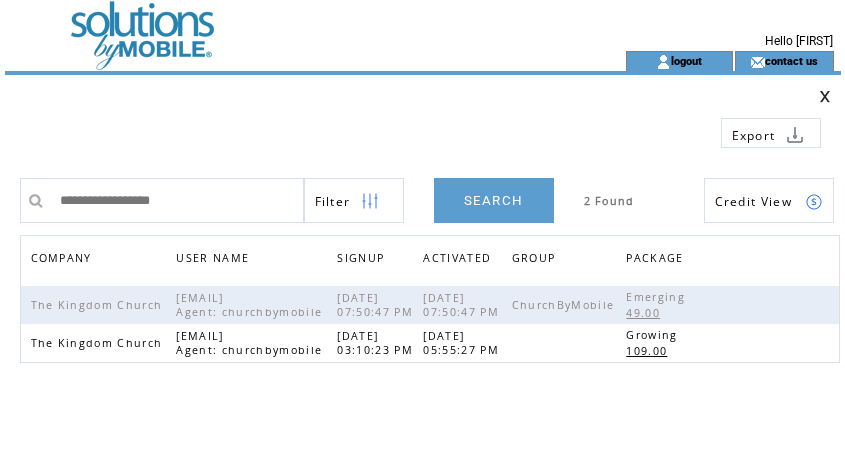 scroll, scrollTop: 0, scrollLeft: 0, axis: both 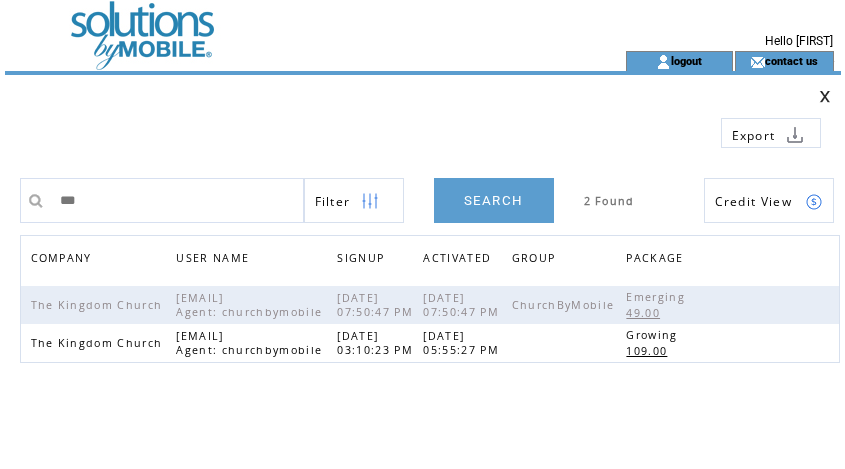 type on "****" 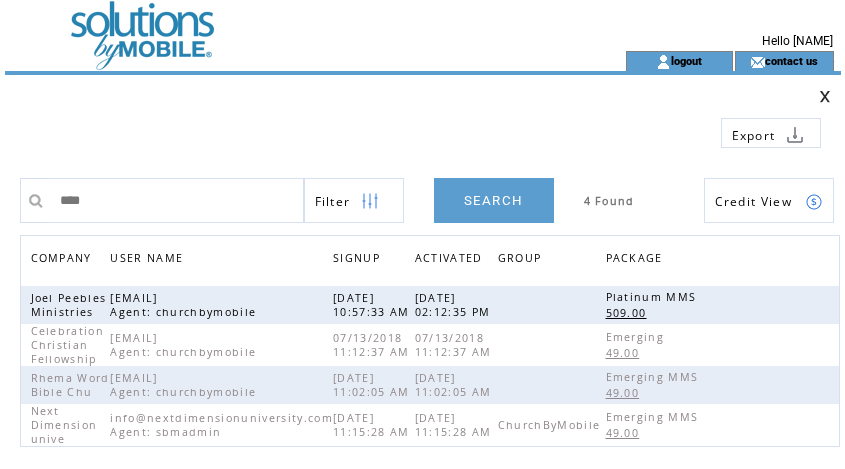 scroll, scrollTop: 0, scrollLeft: 0, axis: both 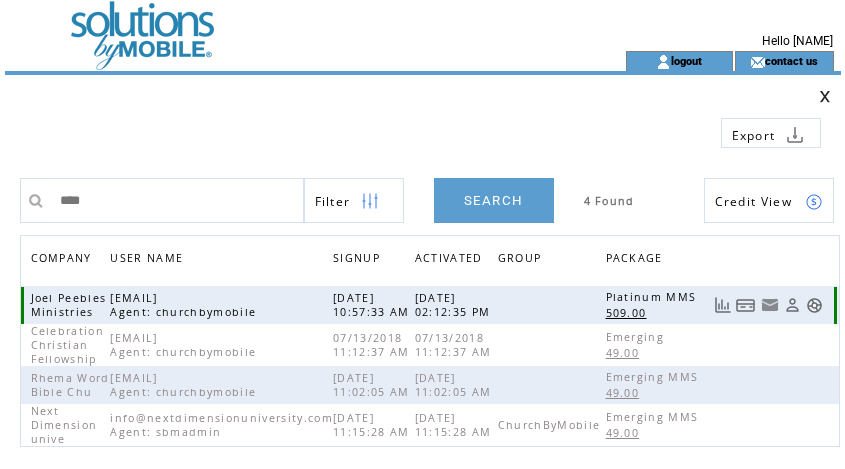 click at bounding box center [722, 305] 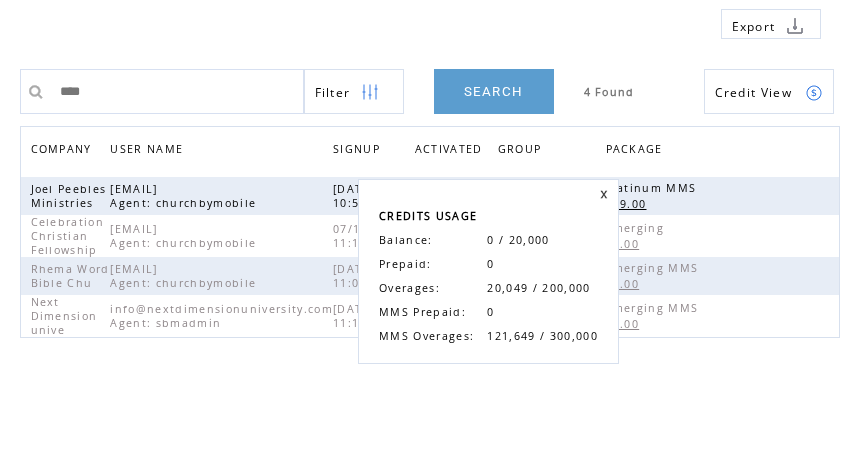 scroll, scrollTop: 111, scrollLeft: 0, axis: vertical 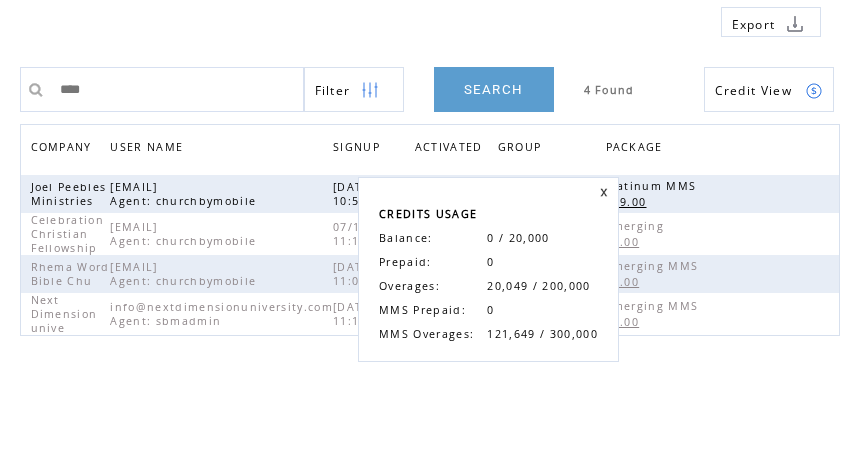 drag, startPoint x: 600, startPoint y: 194, endPoint x: 685, endPoint y: 205, distance: 85.70881 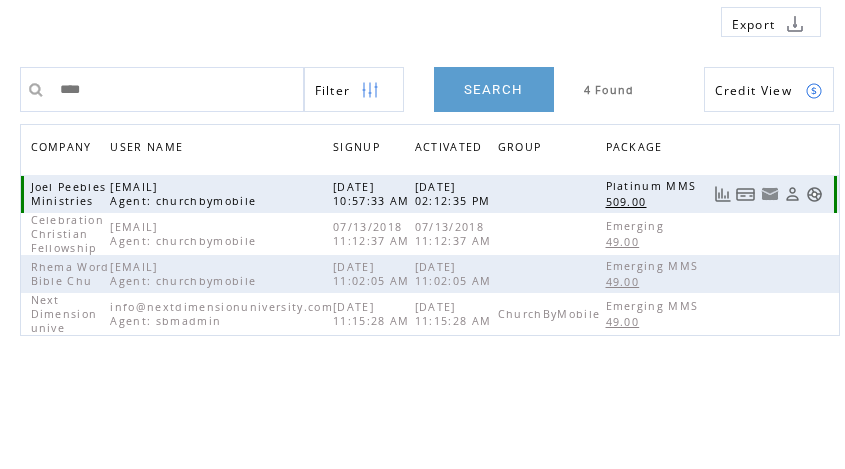 click at bounding box center [746, 194] 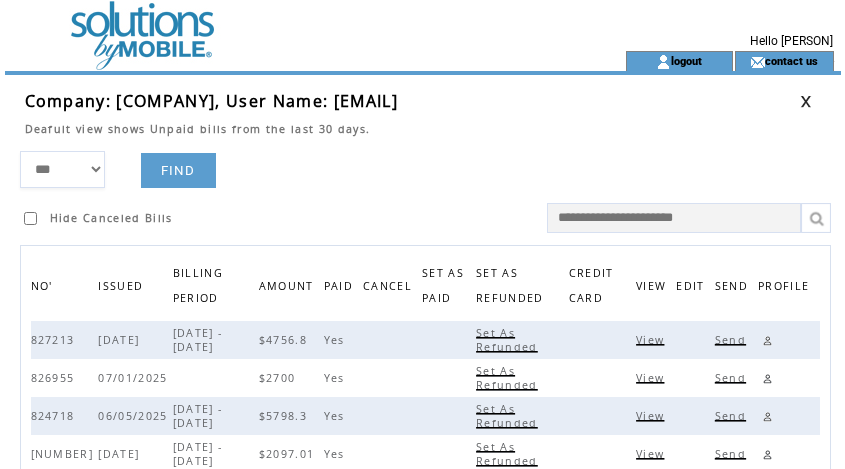 scroll, scrollTop: 0, scrollLeft: 0, axis: both 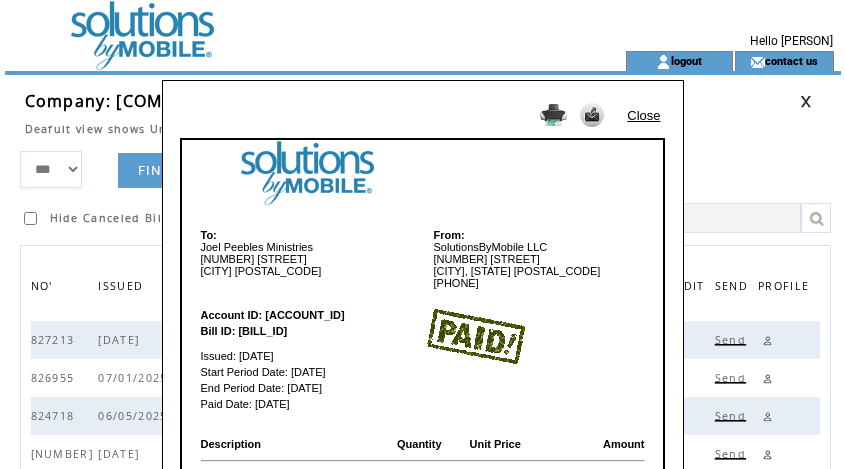 click on "Close" at bounding box center (643, 115) 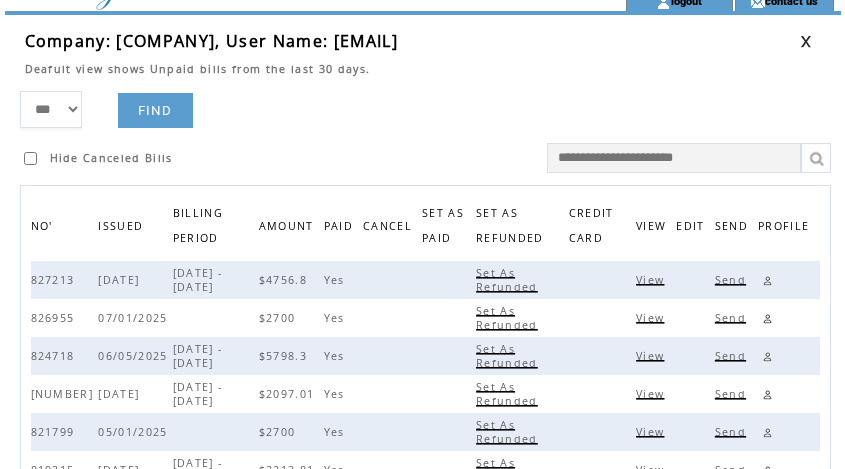 scroll, scrollTop: 0, scrollLeft: 0, axis: both 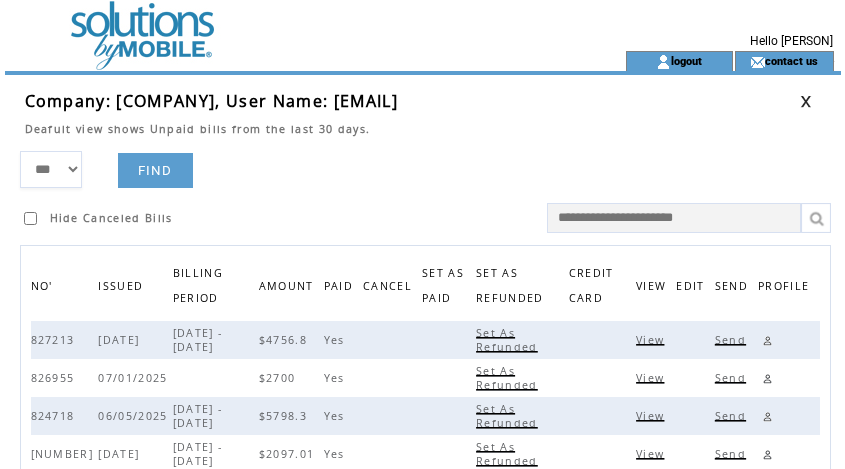 click on "View" at bounding box center (652, 378) 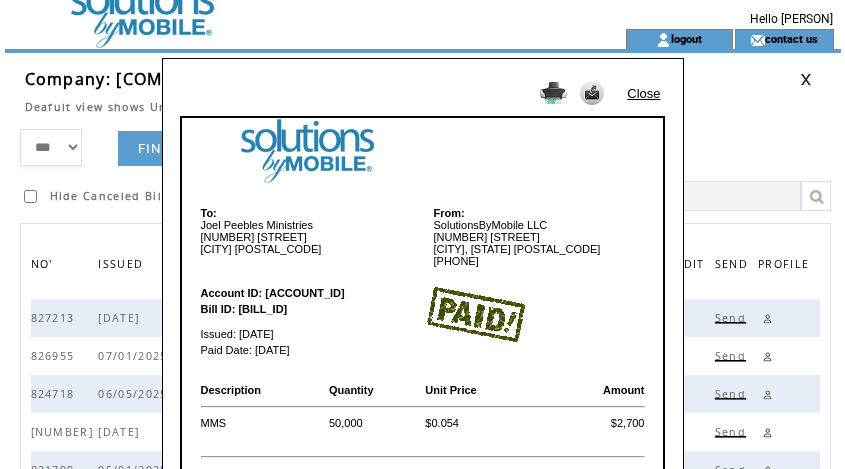 scroll, scrollTop: 0, scrollLeft: 0, axis: both 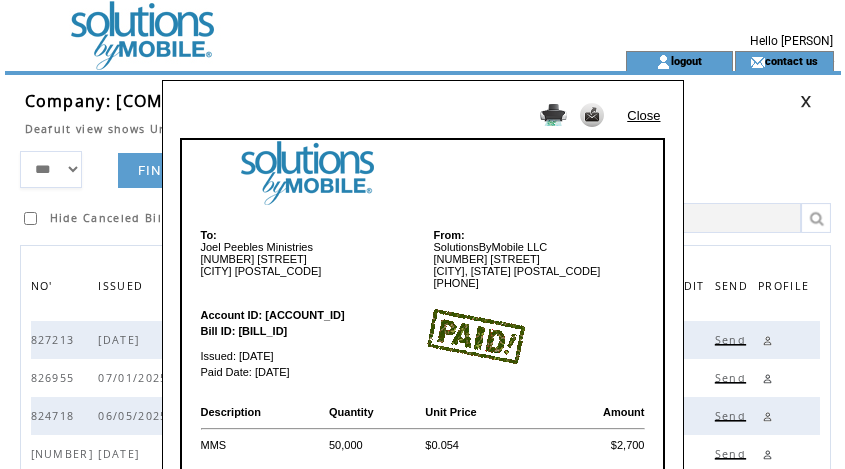 click on "Close" at bounding box center (643, 115) 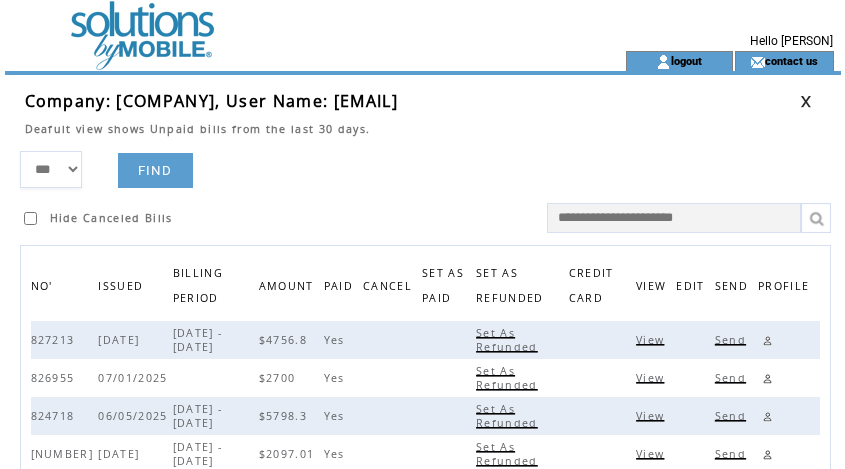 click at bounding box center [279, 25] 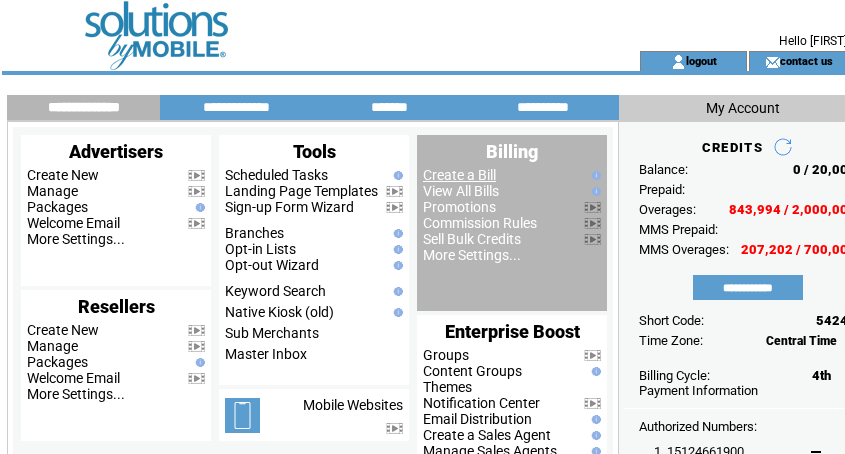 scroll, scrollTop: 0, scrollLeft: 0, axis: both 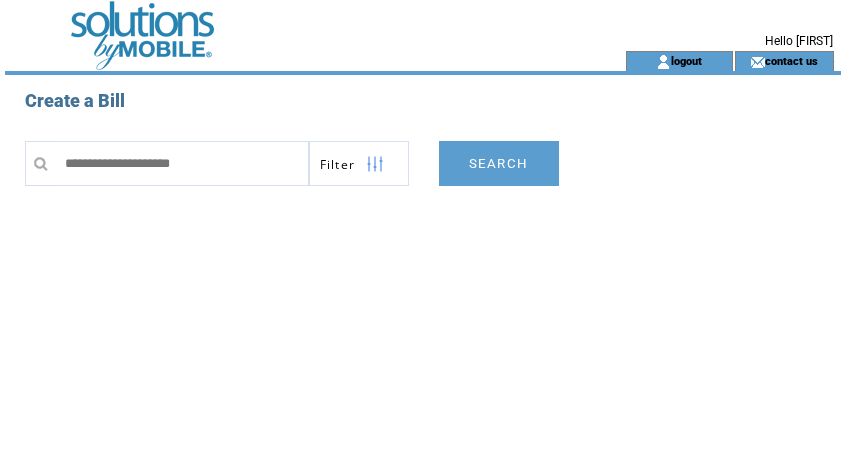 click at bounding box center [182, 163] 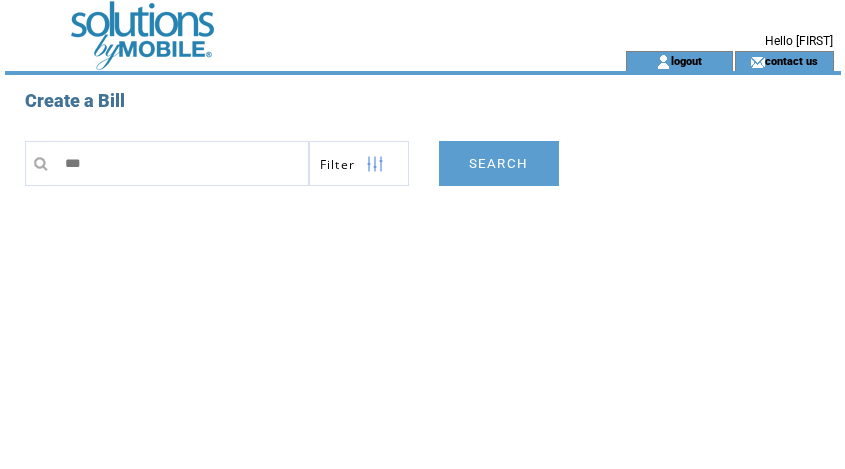 type on "****" 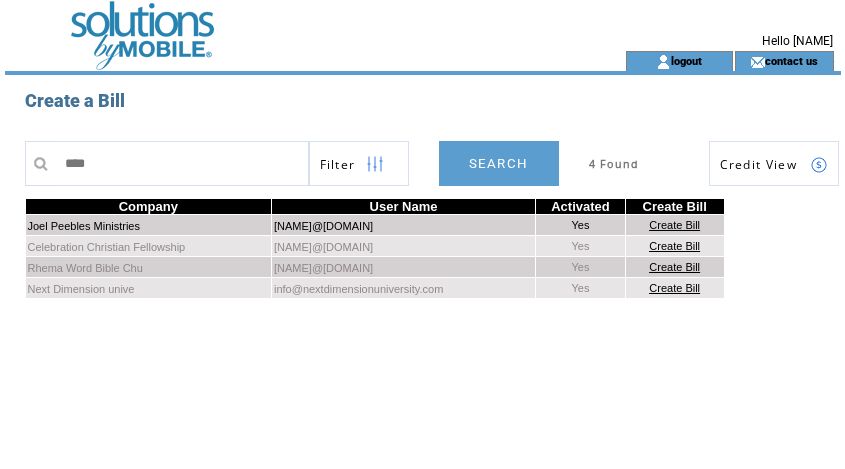scroll, scrollTop: 0, scrollLeft: 0, axis: both 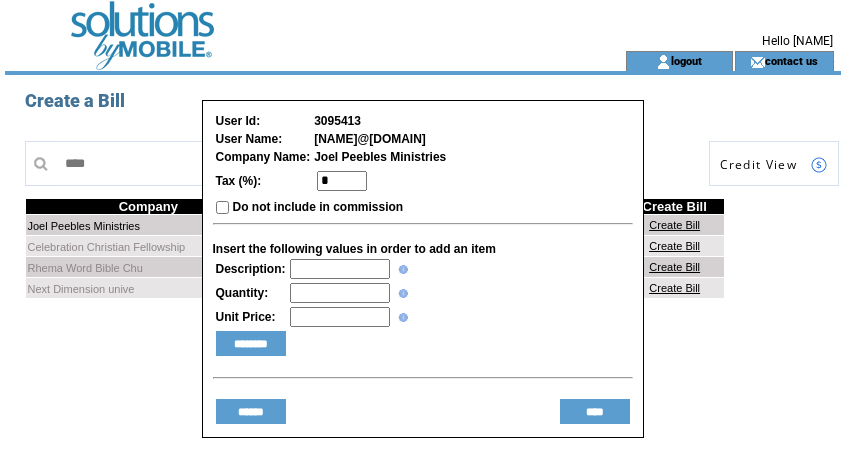 click at bounding box center [340, 269] 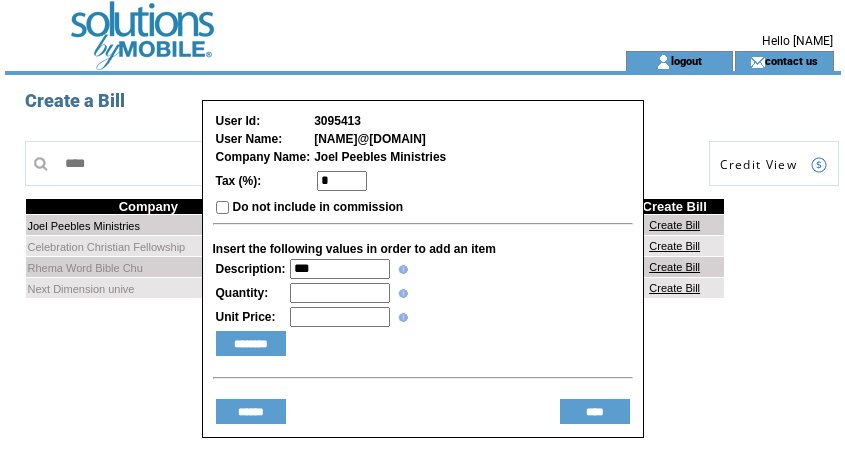 type on "***" 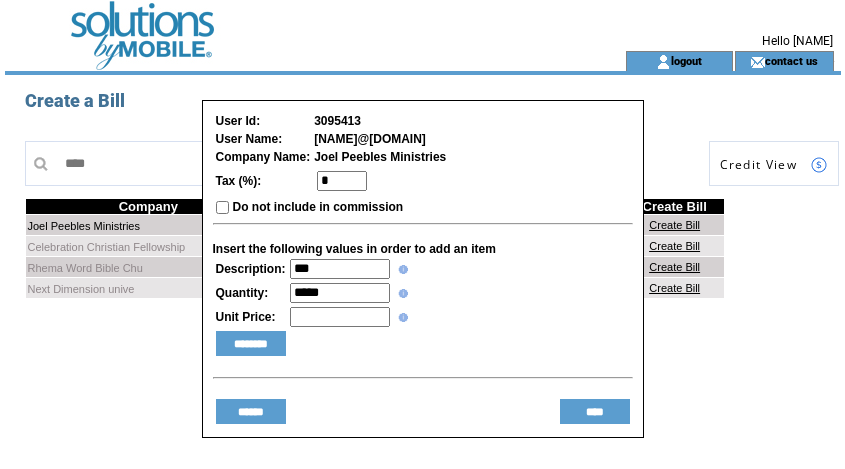 type on "*****" 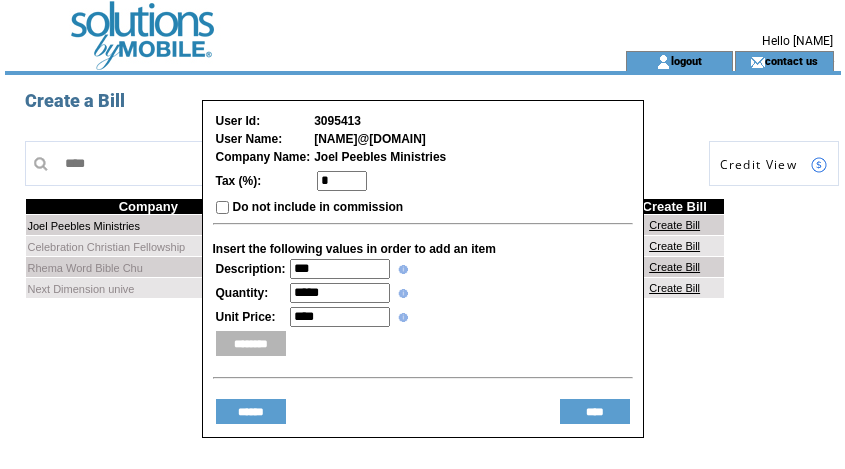 type on "****" 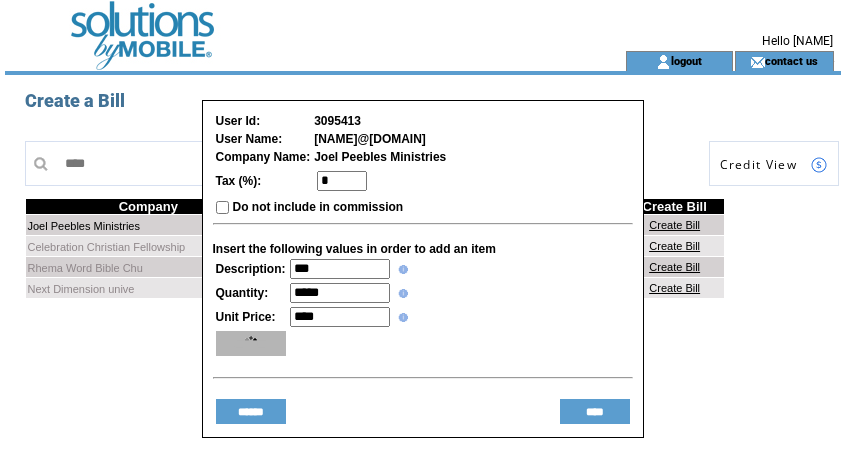 click on "********" at bounding box center (251, 343) 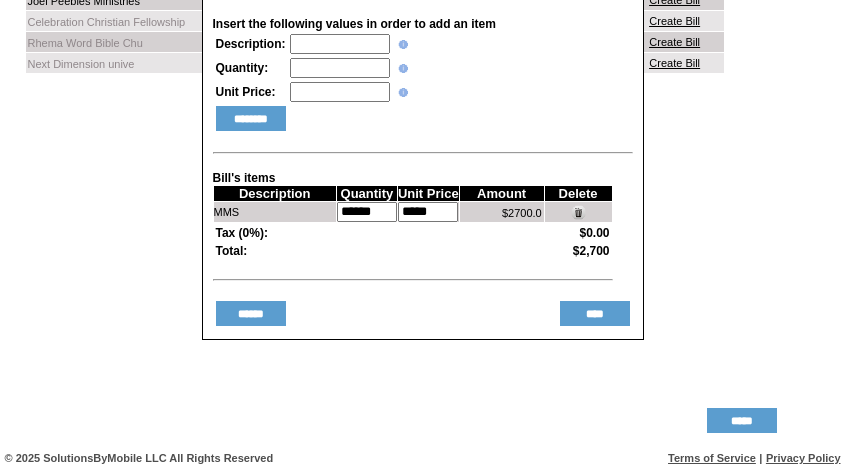scroll, scrollTop: 231, scrollLeft: 0, axis: vertical 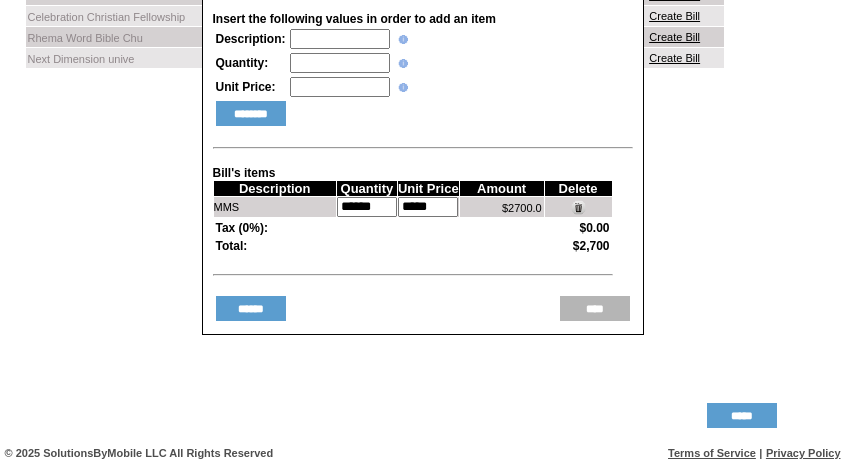 click on "****" at bounding box center [595, 308] 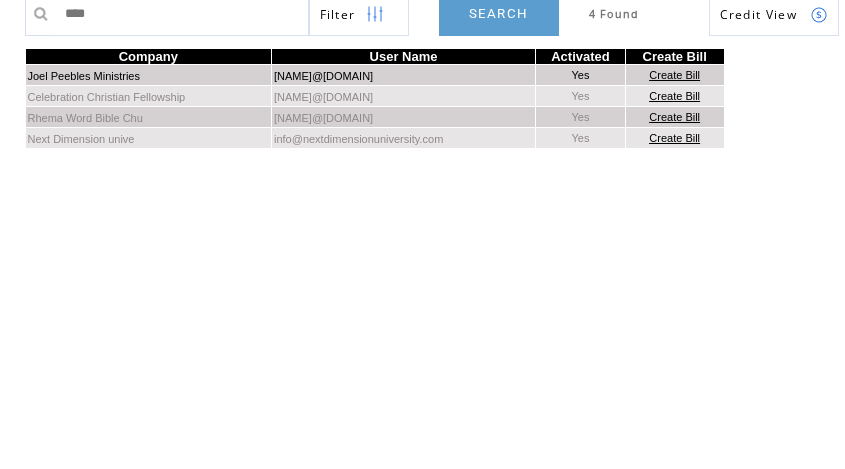 scroll, scrollTop: 0, scrollLeft: 0, axis: both 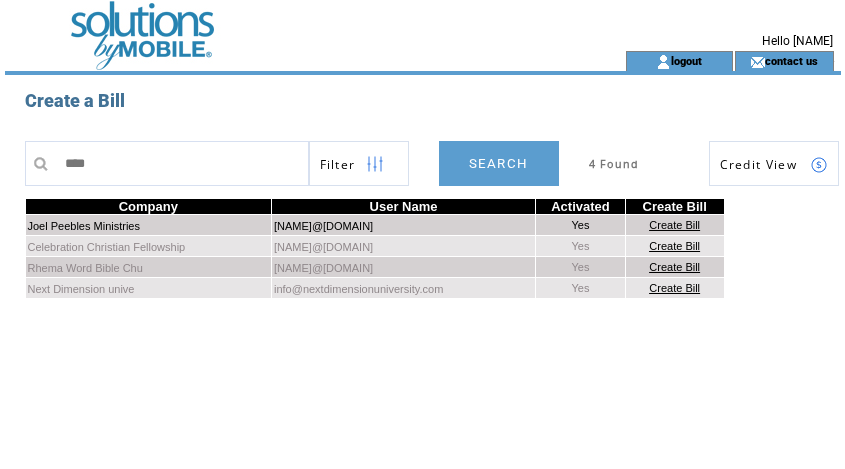 click at bounding box center [279, 25] 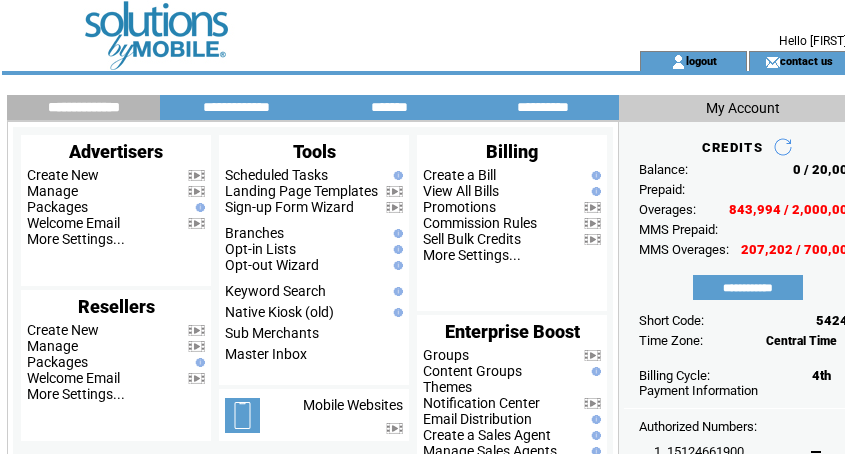 scroll, scrollTop: 0, scrollLeft: 0, axis: both 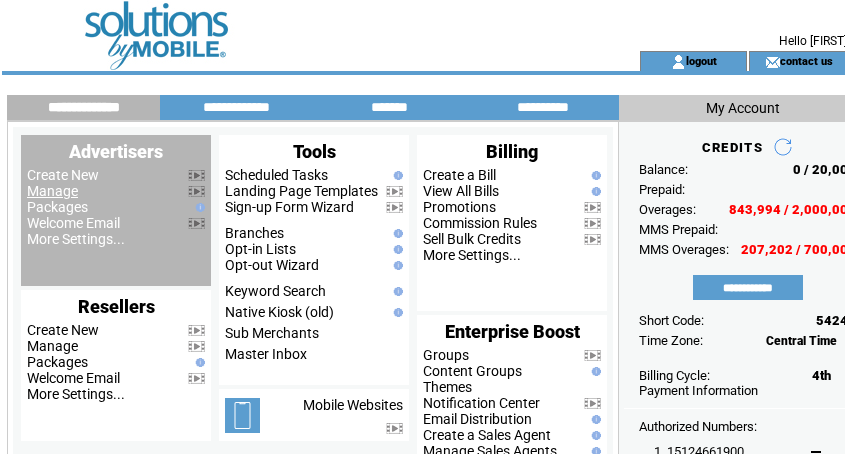 click on "Manage" at bounding box center [52, 191] 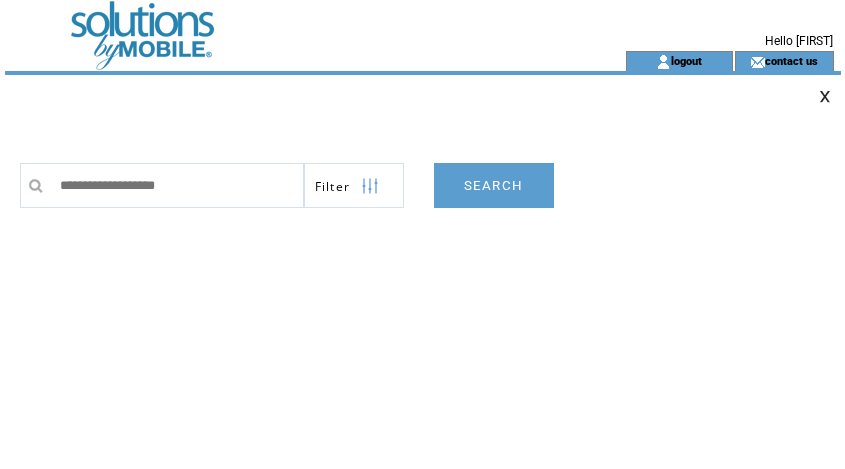 scroll, scrollTop: 0, scrollLeft: 0, axis: both 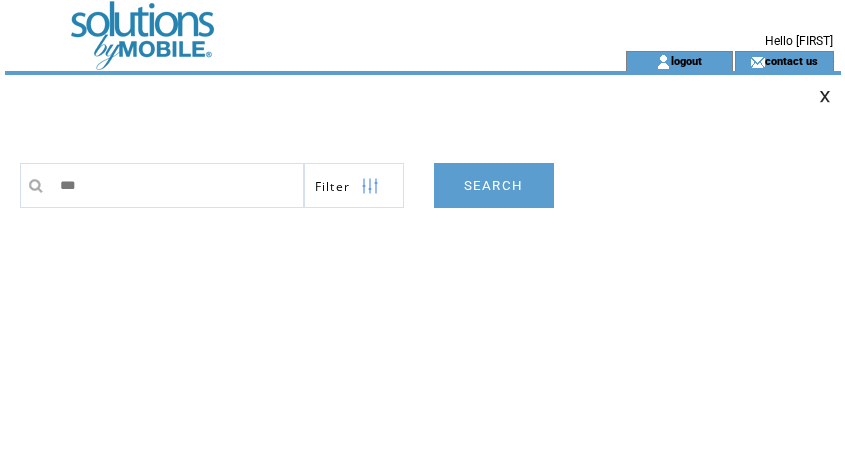 type on "****" 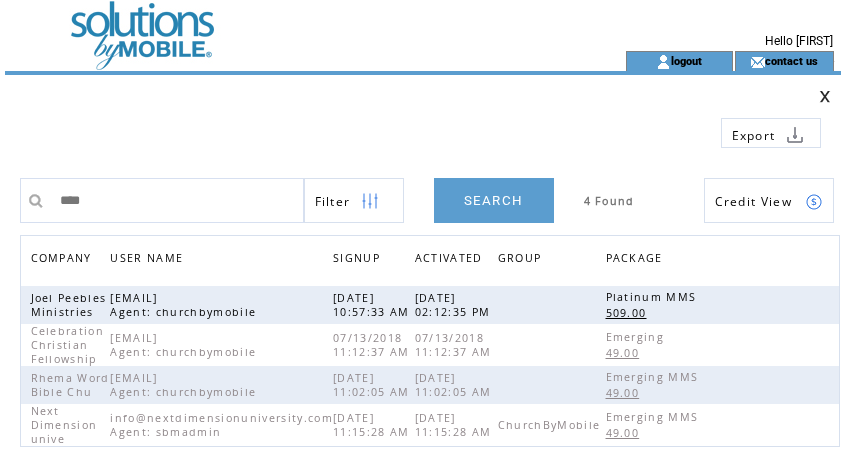 scroll, scrollTop: 0, scrollLeft: 0, axis: both 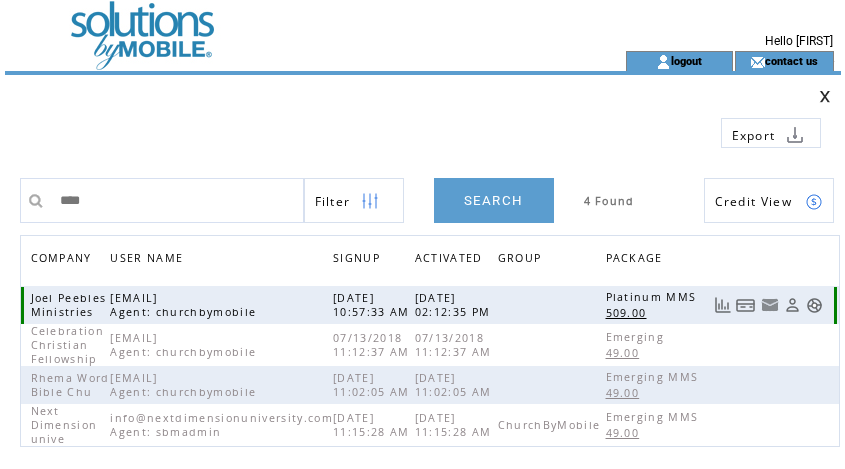 click at bounding box center [746, 305] 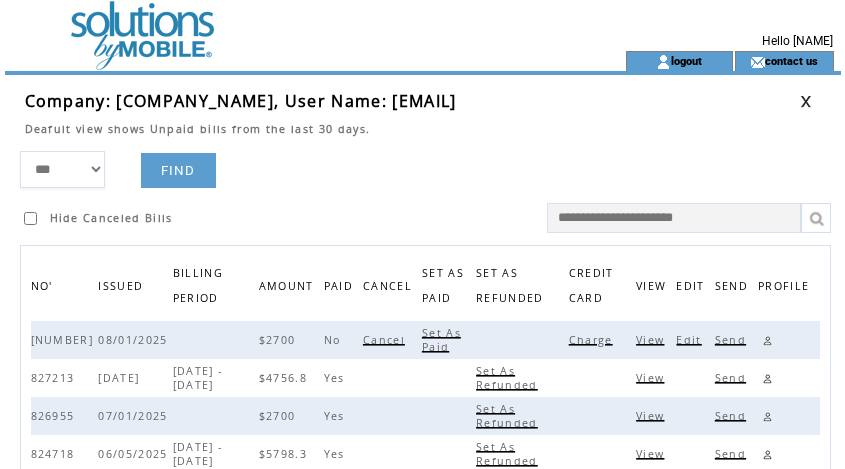 scroll, scrollTop: 0, scrollLeft: 0, axis: both 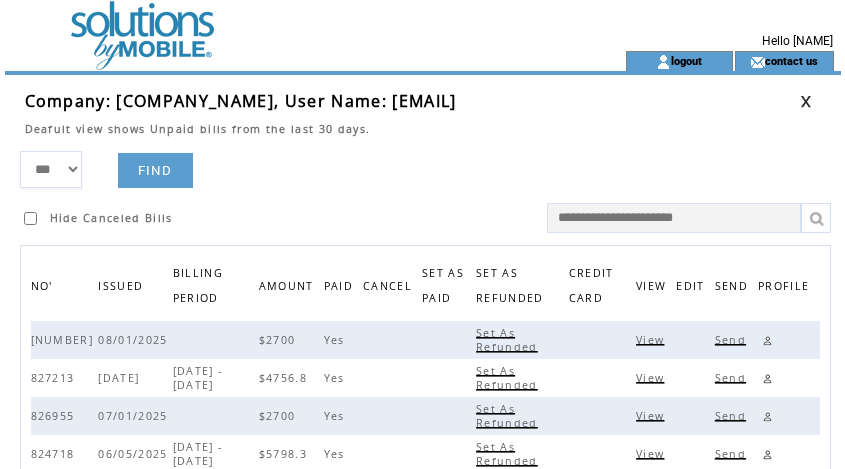 click on "*** **** ****** FIND Hide Canceled Bills" at bounding box center [430, 192] 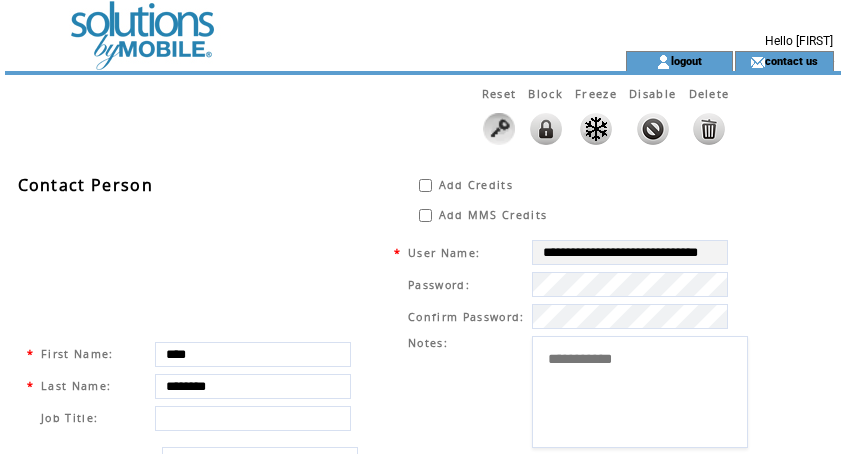 scroll, scrollTop: 0, scrollLeft: 0, axis: both 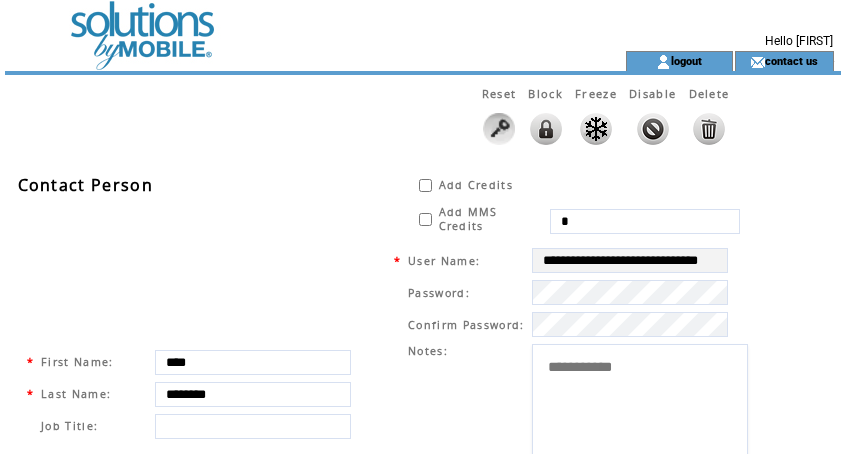 click on "*" at bounding box center (645, 221) 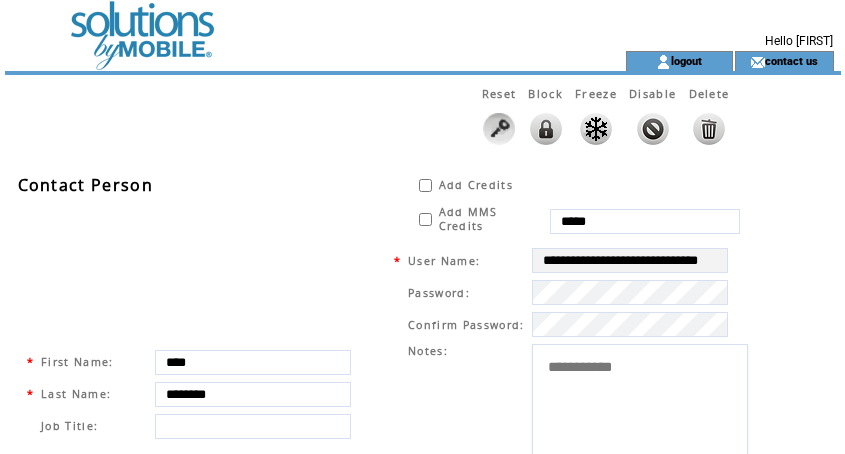 type on "*****" 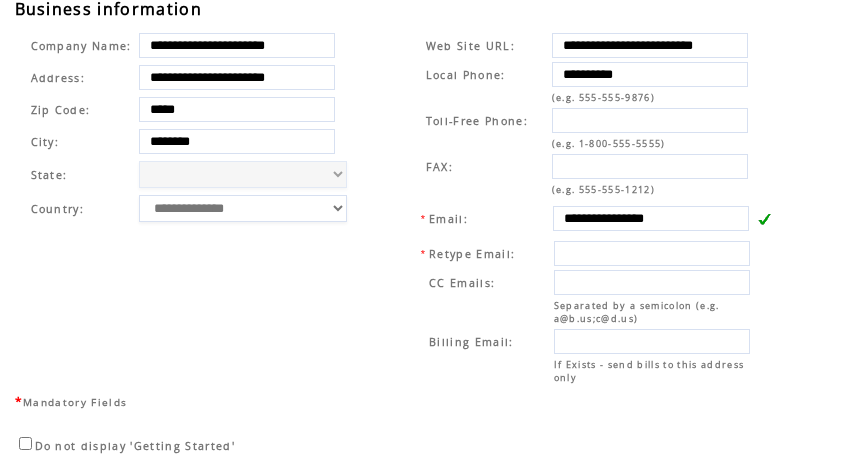 scroll, scrollTop: 824, scrollLeft: 0, axis: vertical 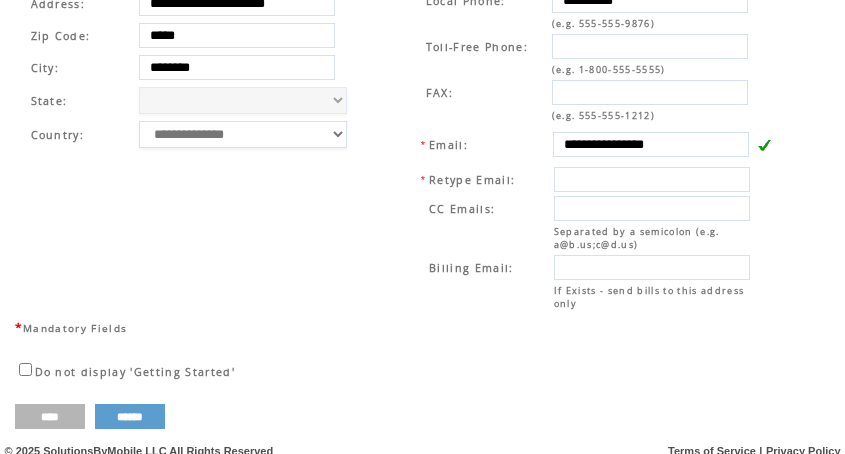 click on "****" at bounding box center [50, 416] 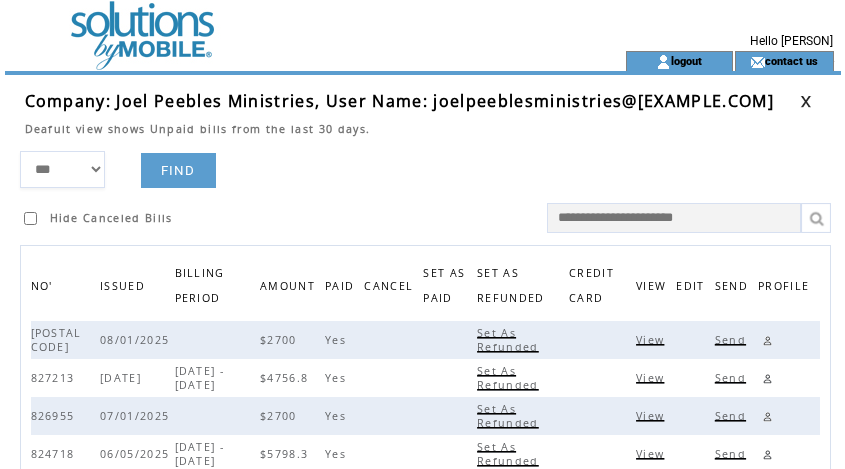 scroll, scrollTop: 0, scrollLeft: 0, axis: both 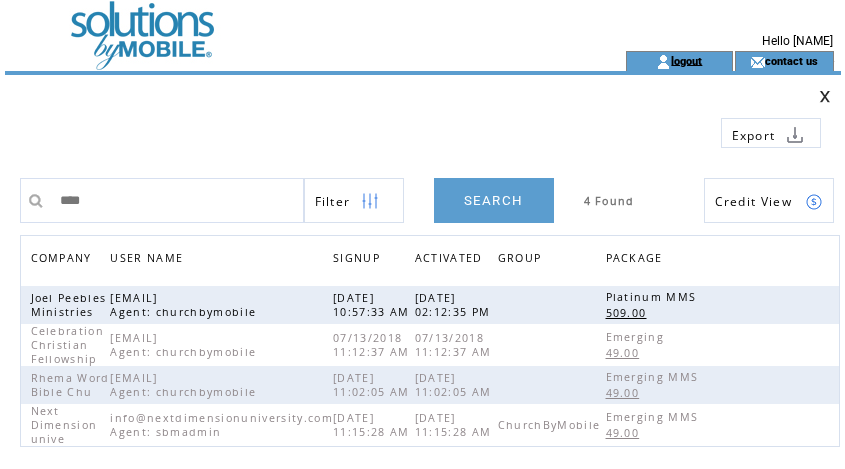 click on "logout" at bounding box center [686, 60] 